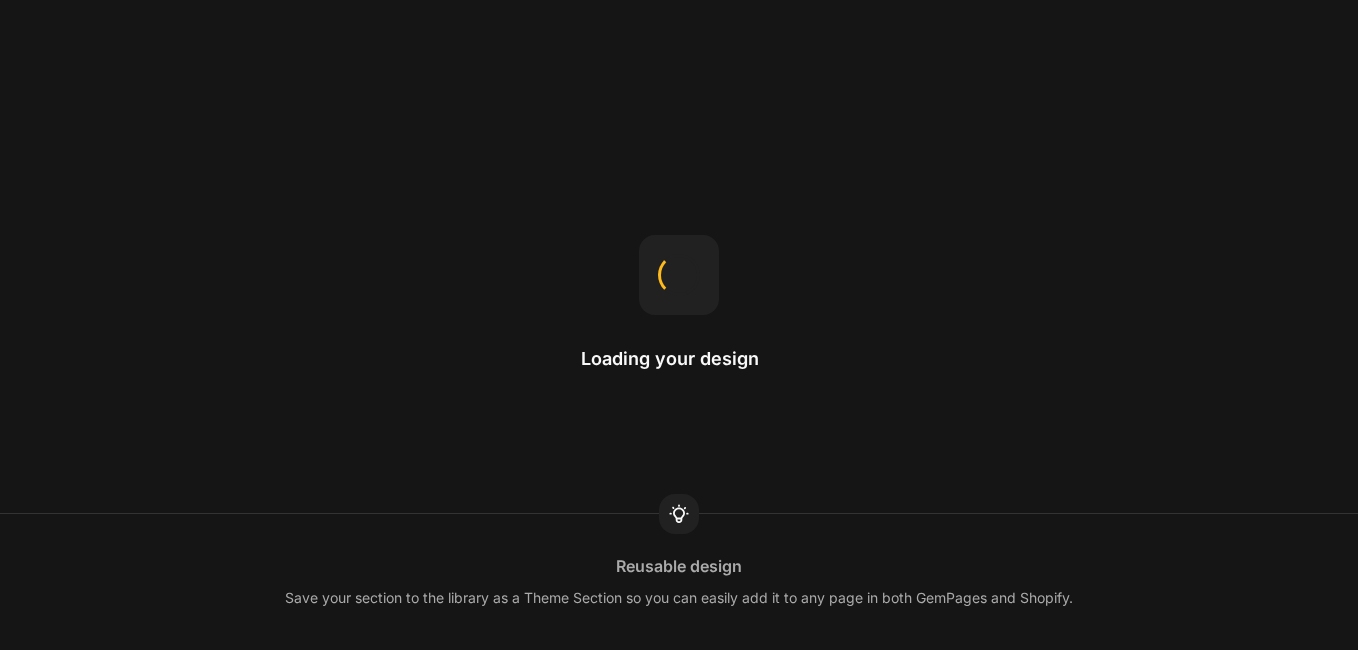 scroll, scrollTop: 0, scrollLeft: 0, axis: both 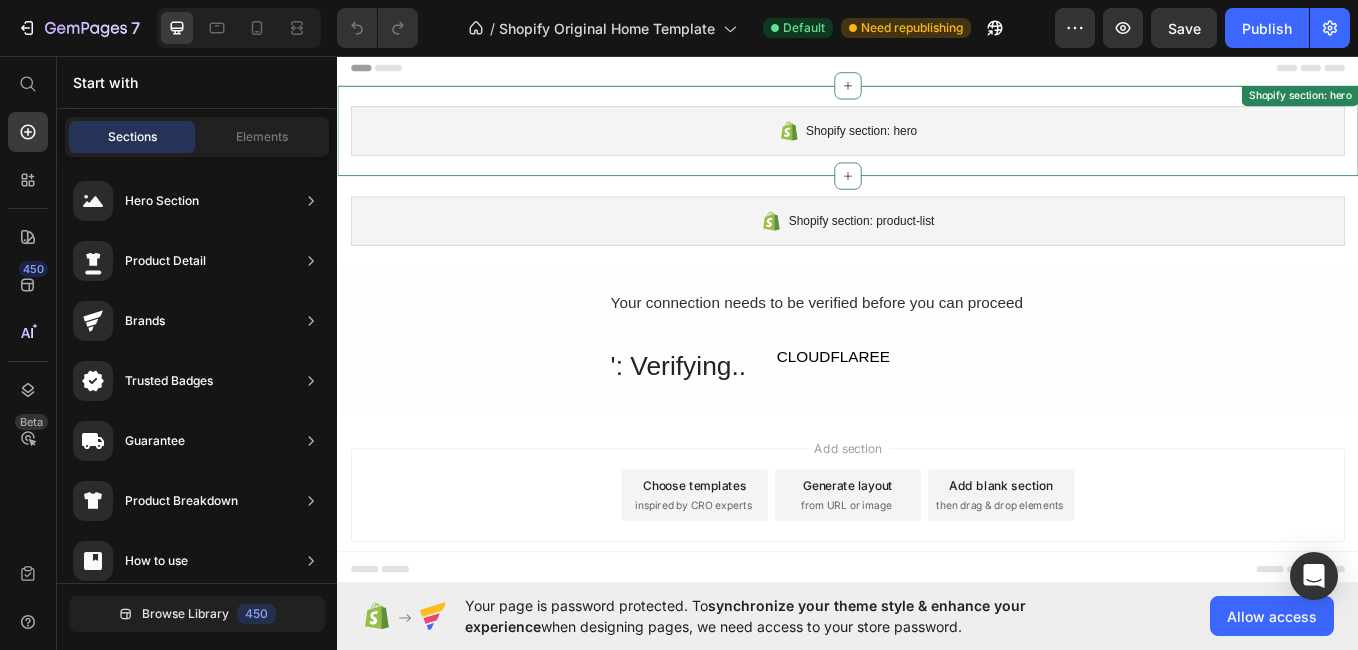 click on "Shopify section: hero" at bounding box center (937, 144) 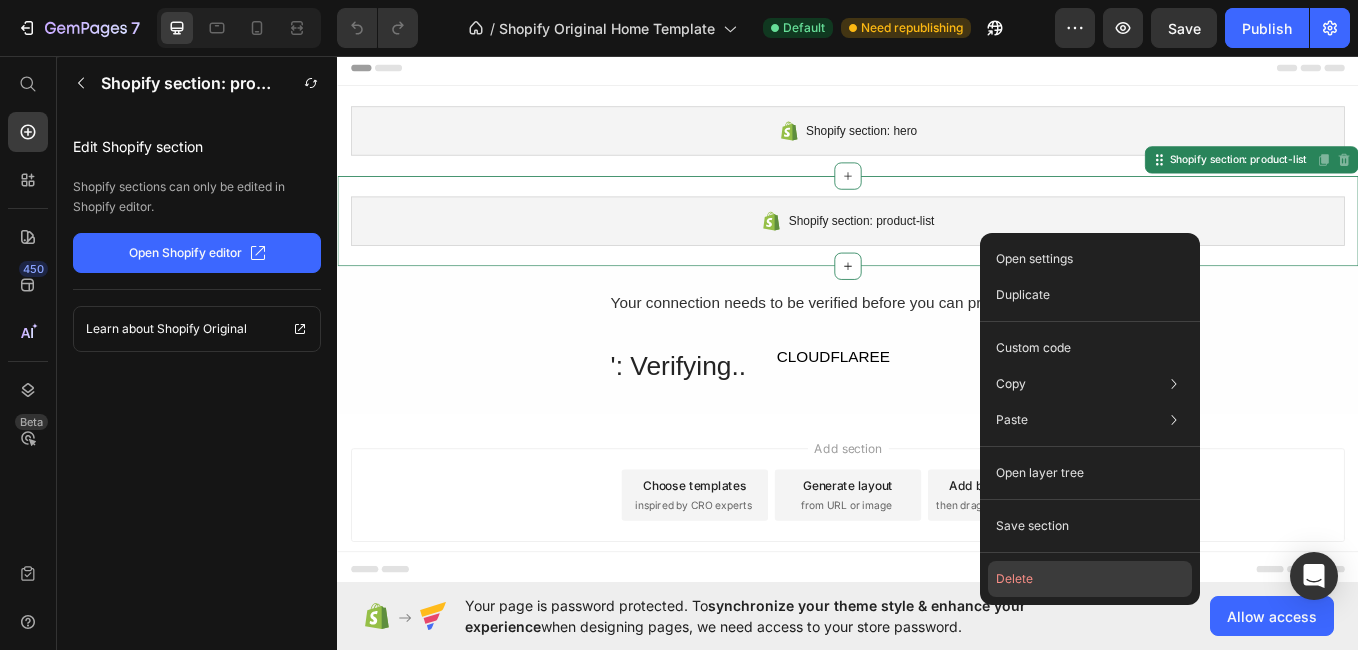click on "Delete" 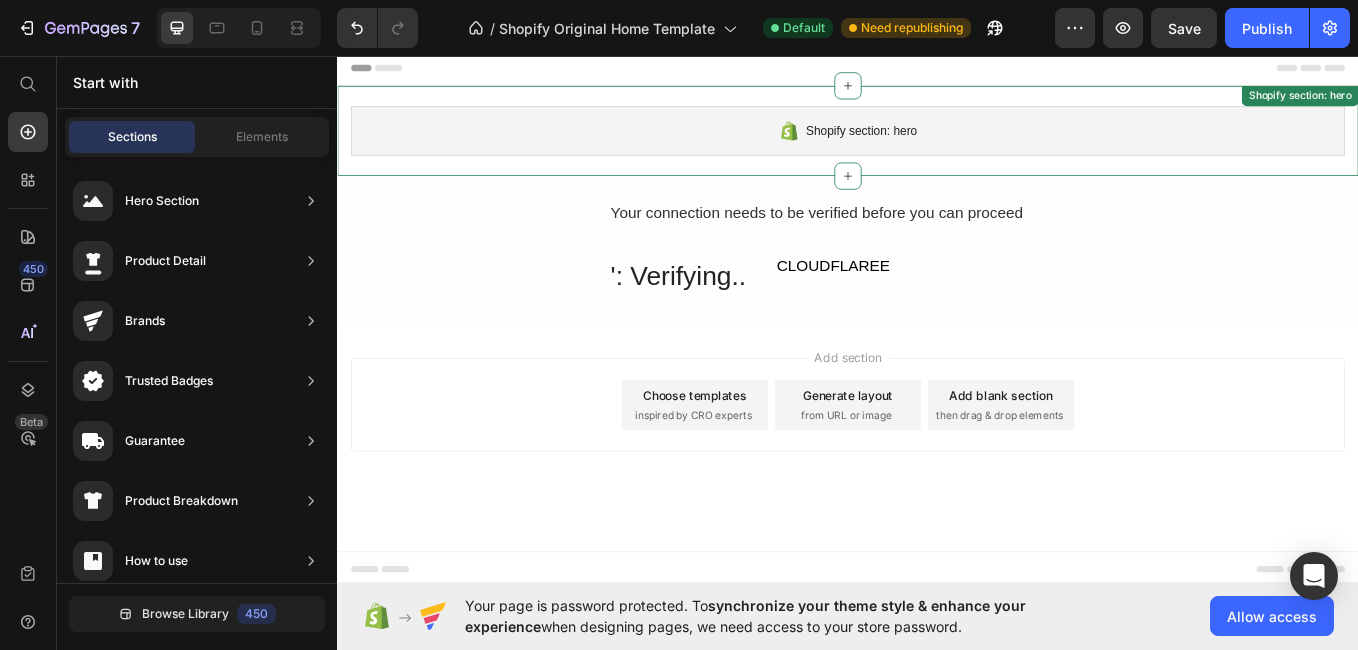 click on "Shopify section: hero" at bounding box center (937, 144) 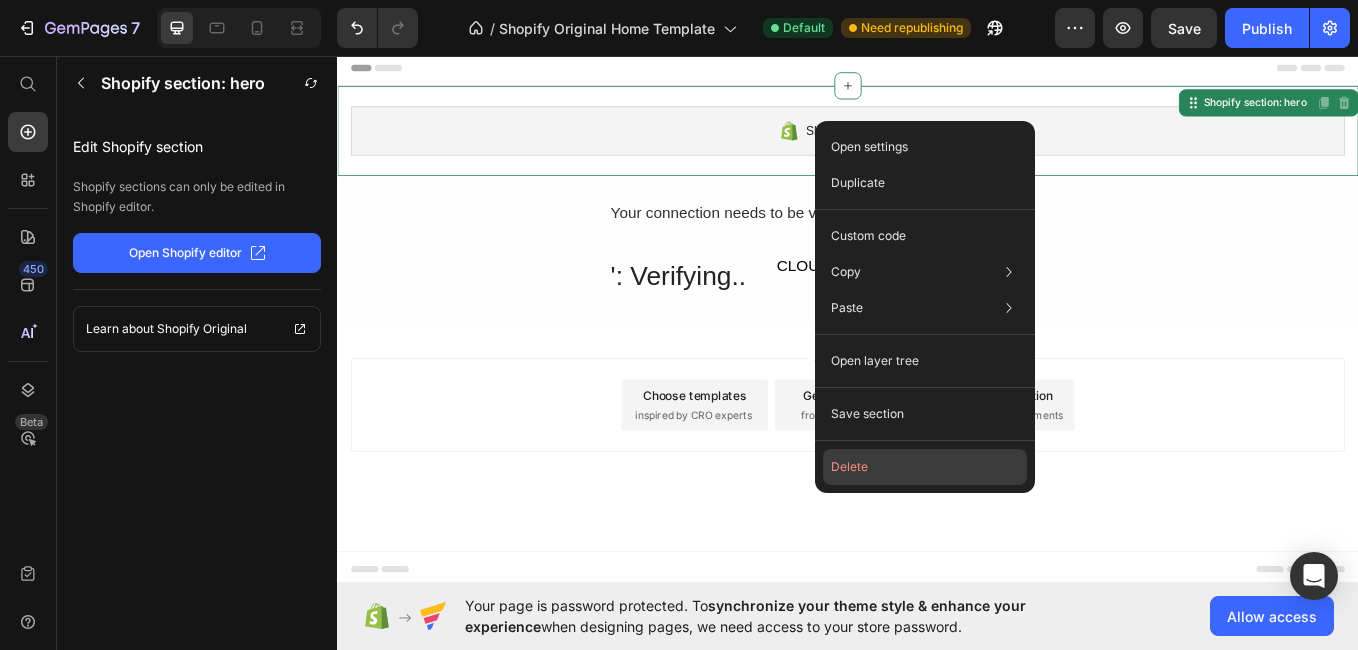 click on "Delete" 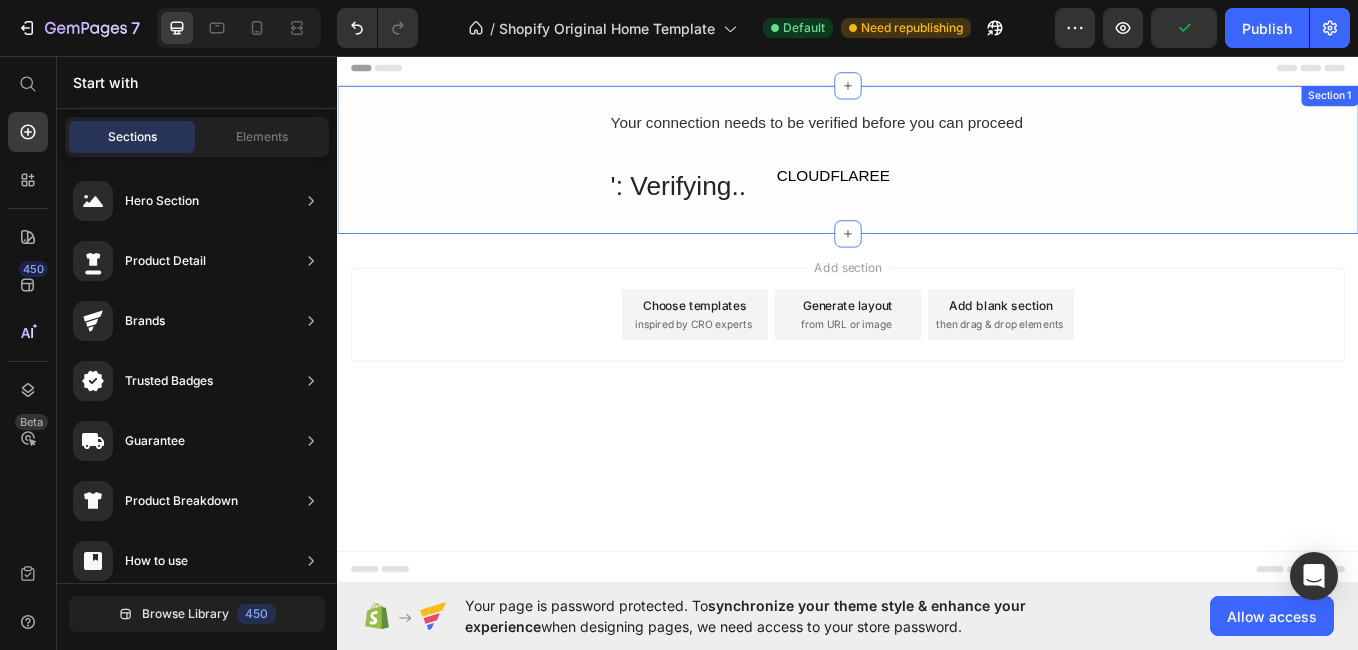 click on "Your connection needs to be verified before you can proceed Text Block ': Verifying.. Heading CLOUDFLAREE Text Block Row Row" at bounding box center (937, 178) 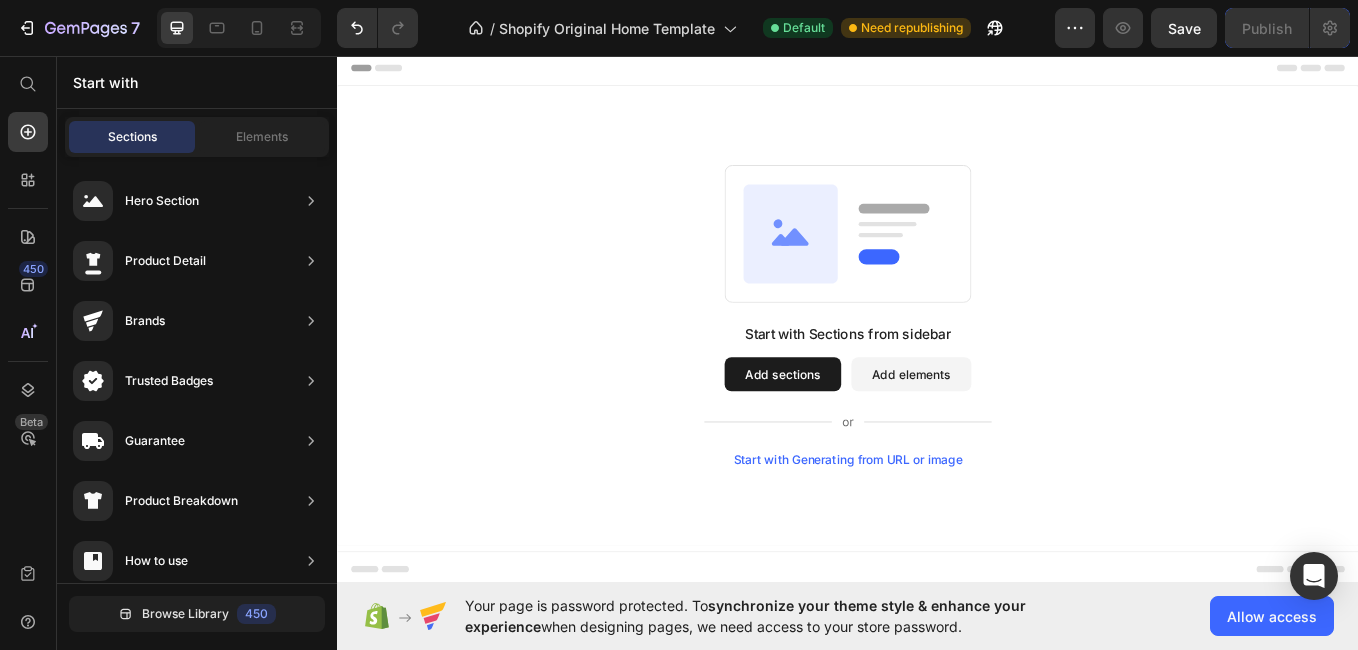 click on "Start with Sections from sidebar Add sections Add elements Start with Generating from URL or image" at bounding box center (937, 361) 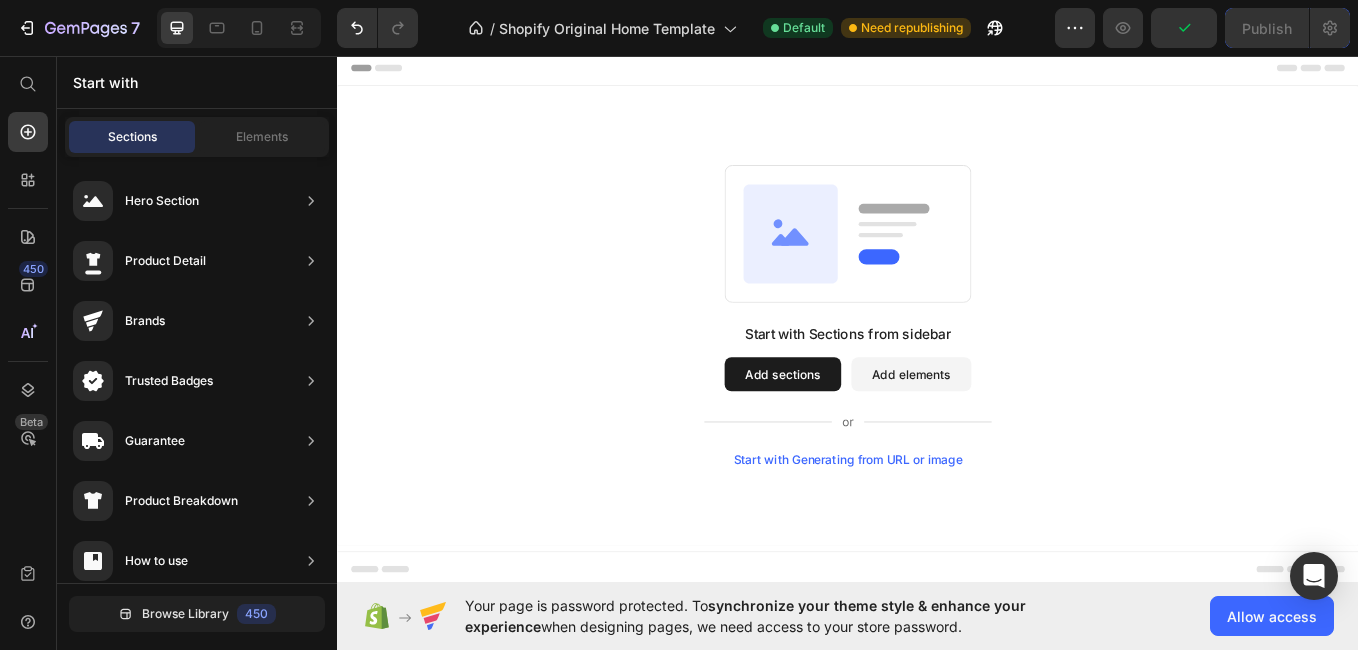 click on "Start with Sections from sidebar Add sections Add elements Start with Generating from URL or image" at bounding box center (937, 361) 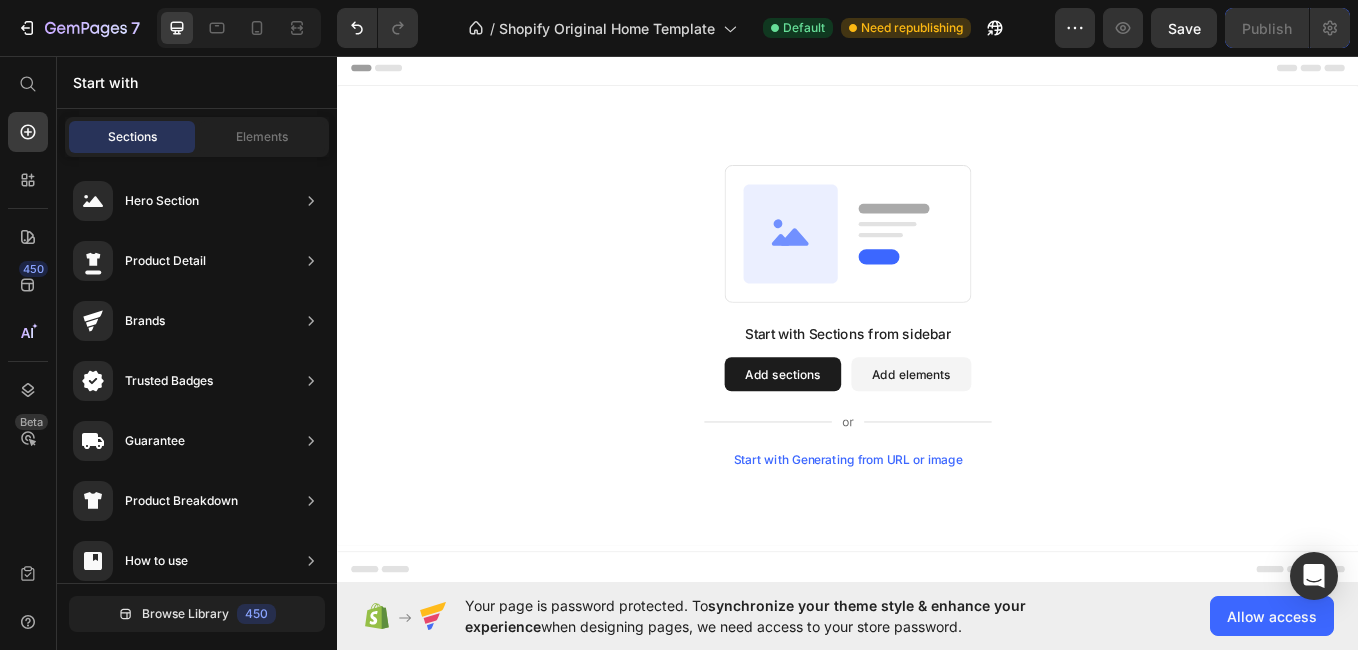 click at bounding box center [937, 70] 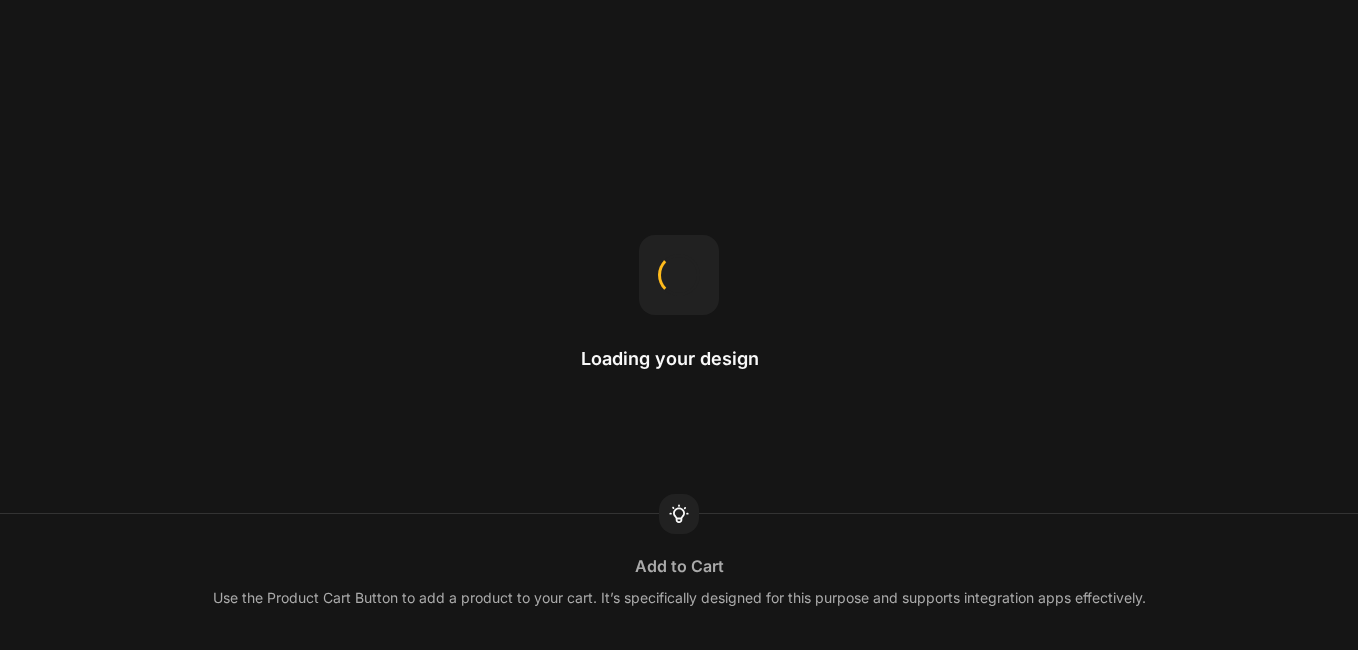 scroll, scrollTop: 0, scrollLeft: 0, axis: both 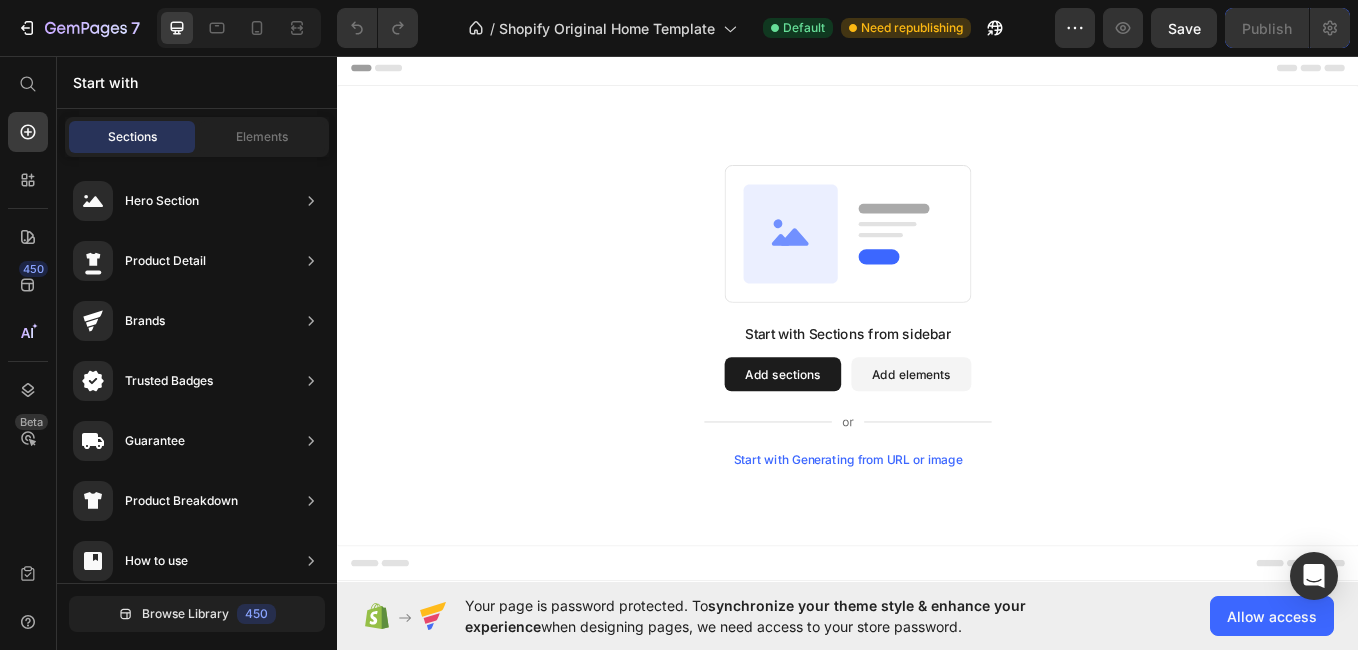 click on "Add sections" at bounding box center (860, 430) 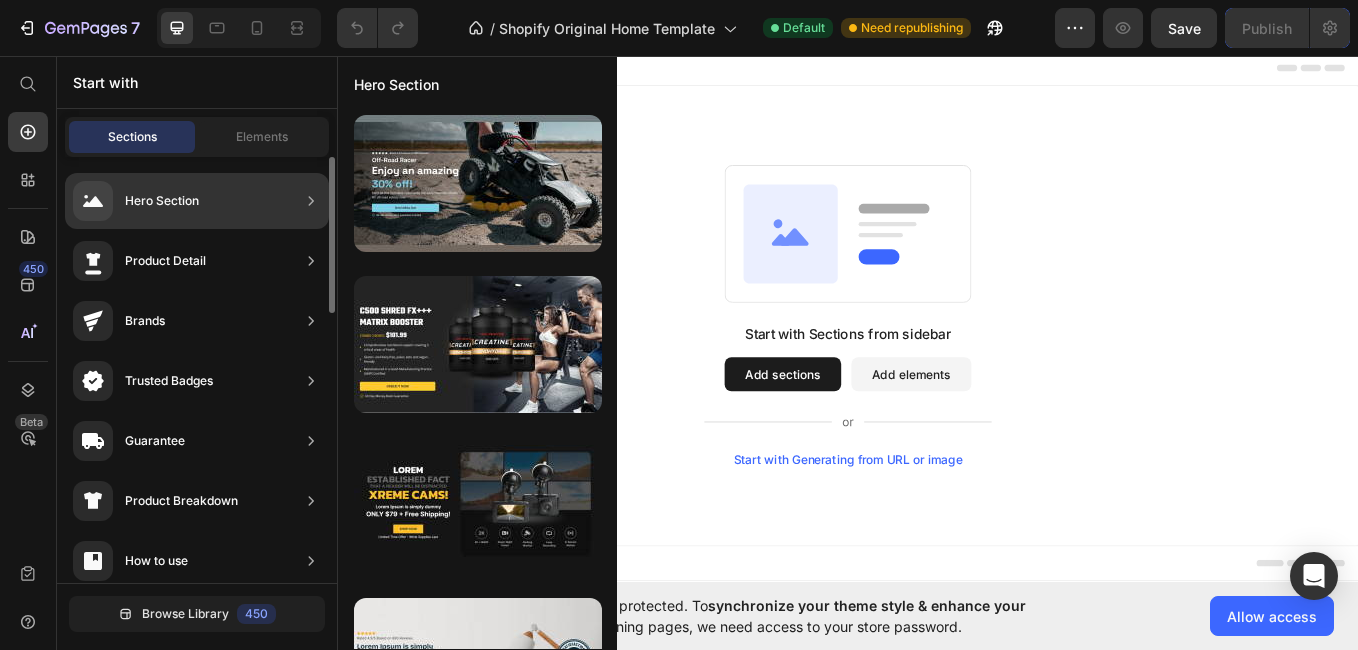 click on "Hero Section" at bounding box center [136, 201] 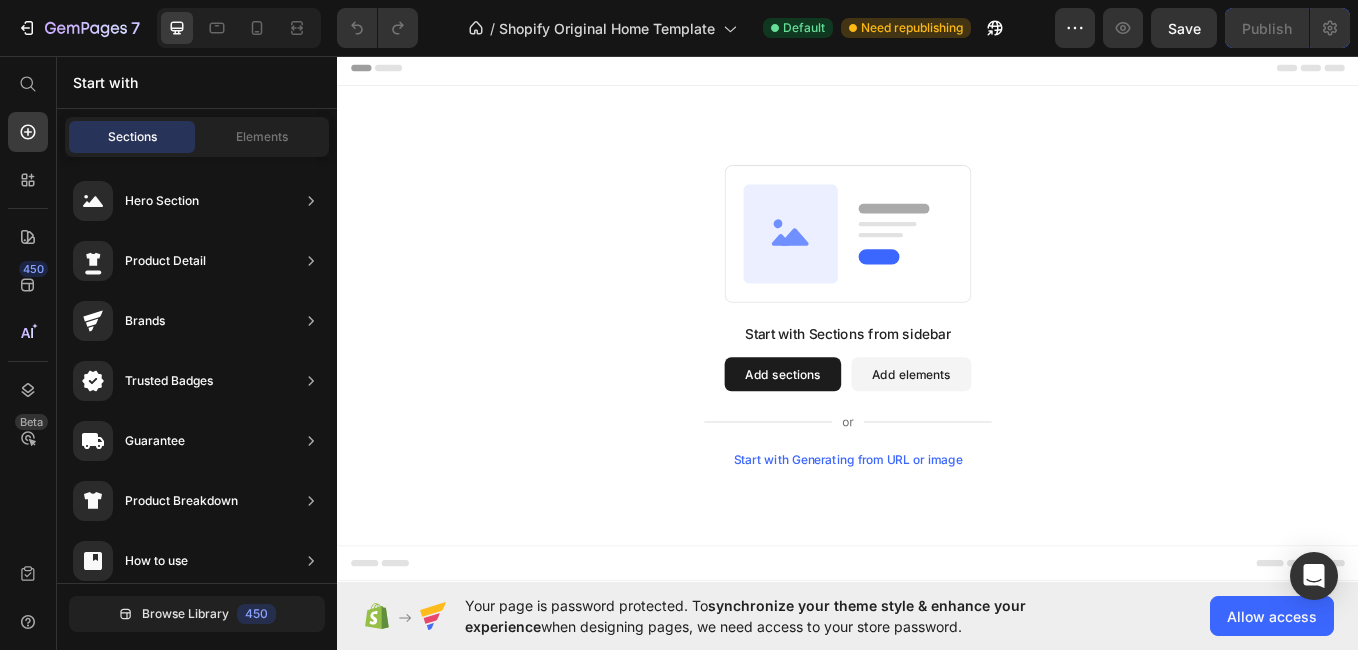 click on "Add sections" at bounding box center (860, 430) 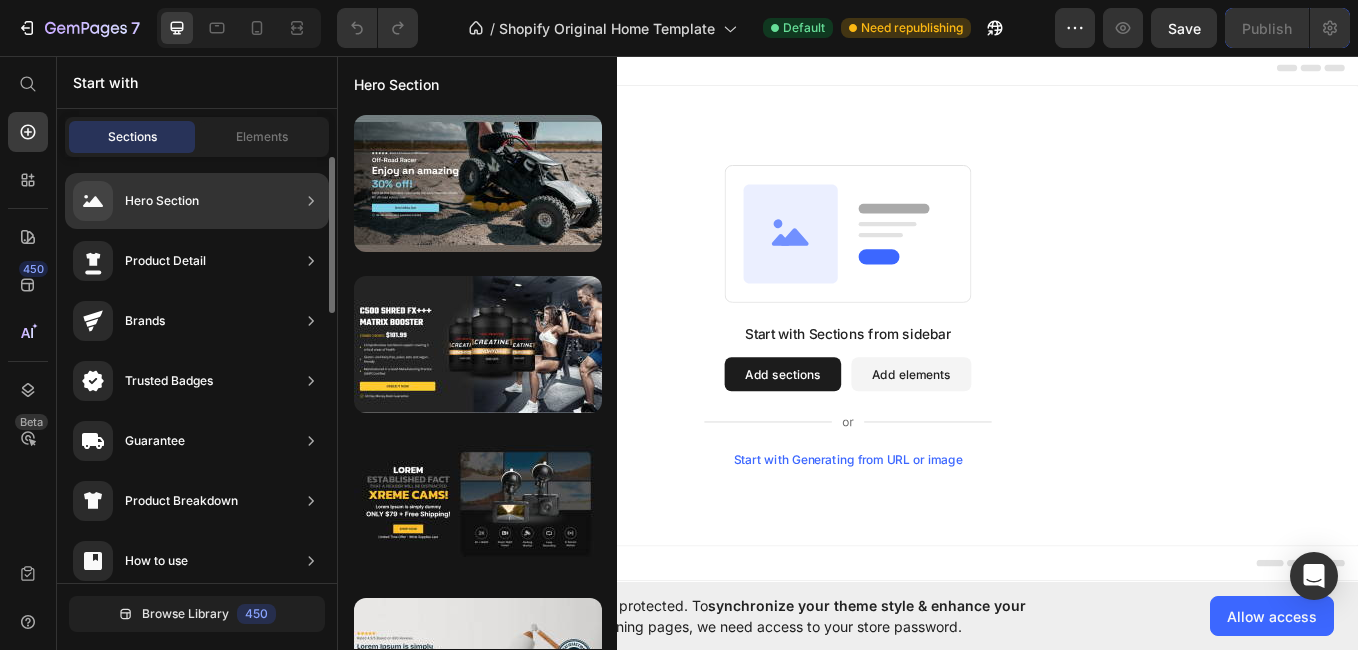 click on "Hero Section" 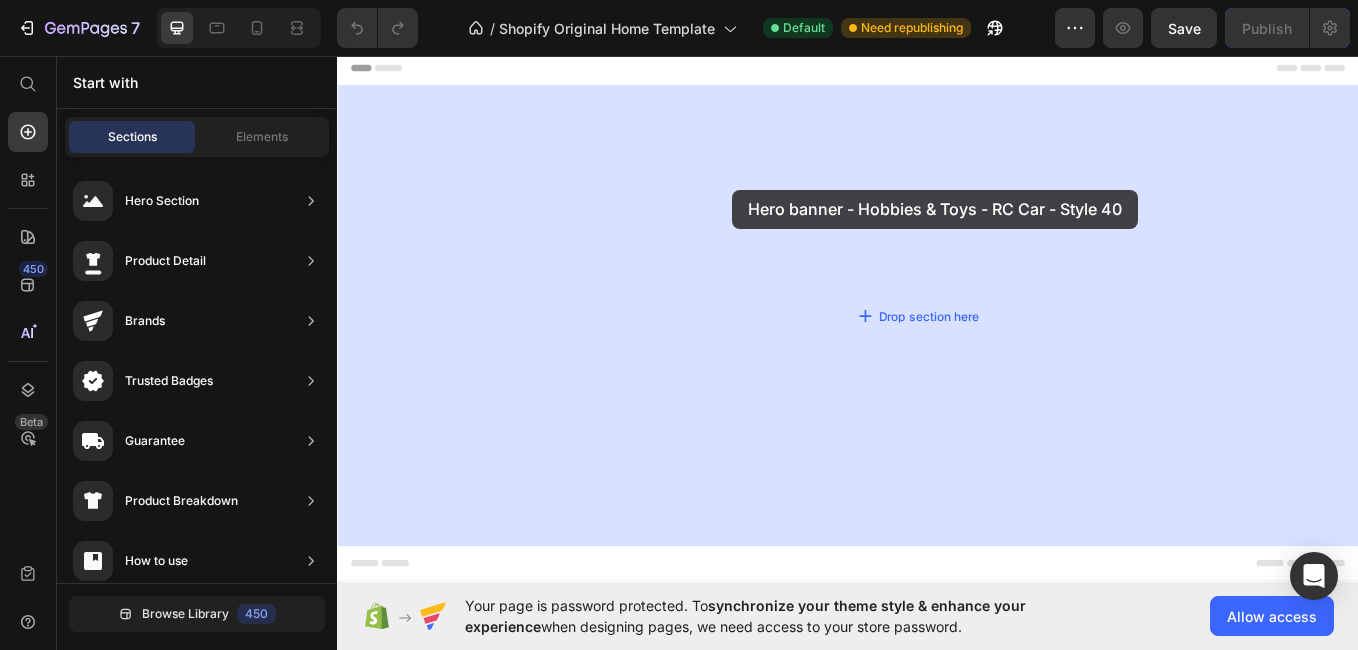 drag, startPoint x: 823, startPoint y: 266, endPoint x: 801, endPoint y: 213, distance: 57.384666 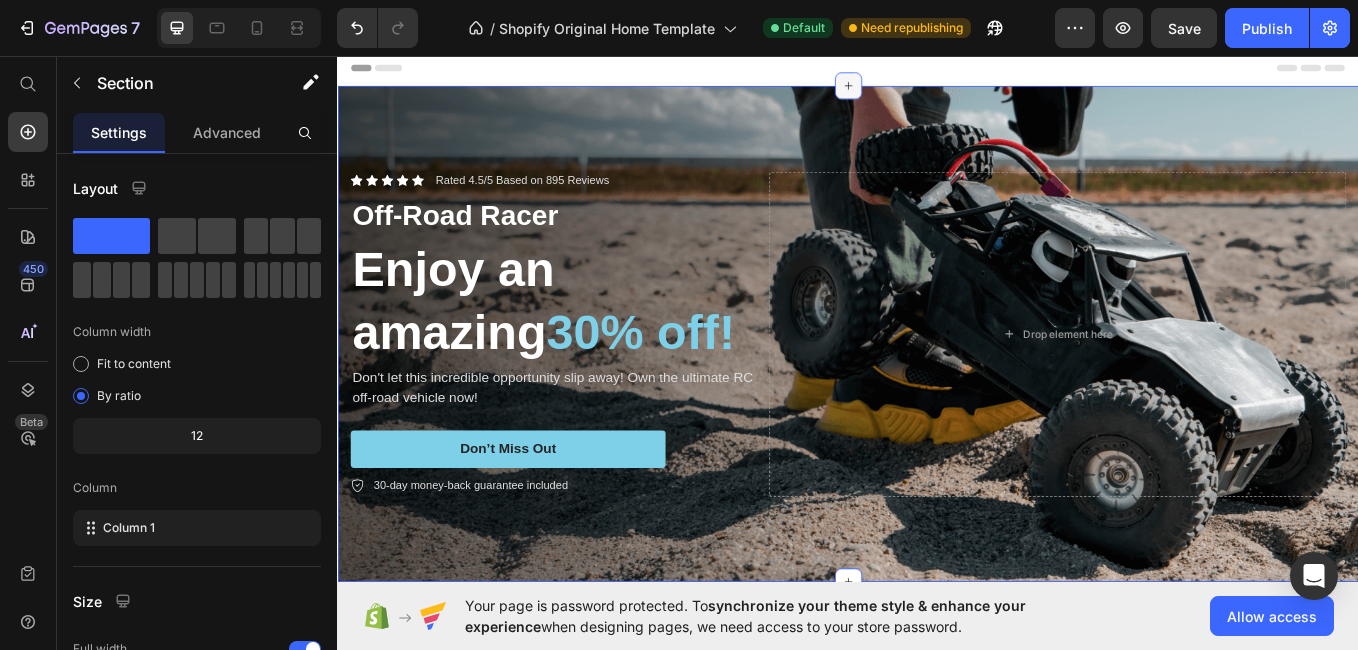 click at bounding box center [937, 91] 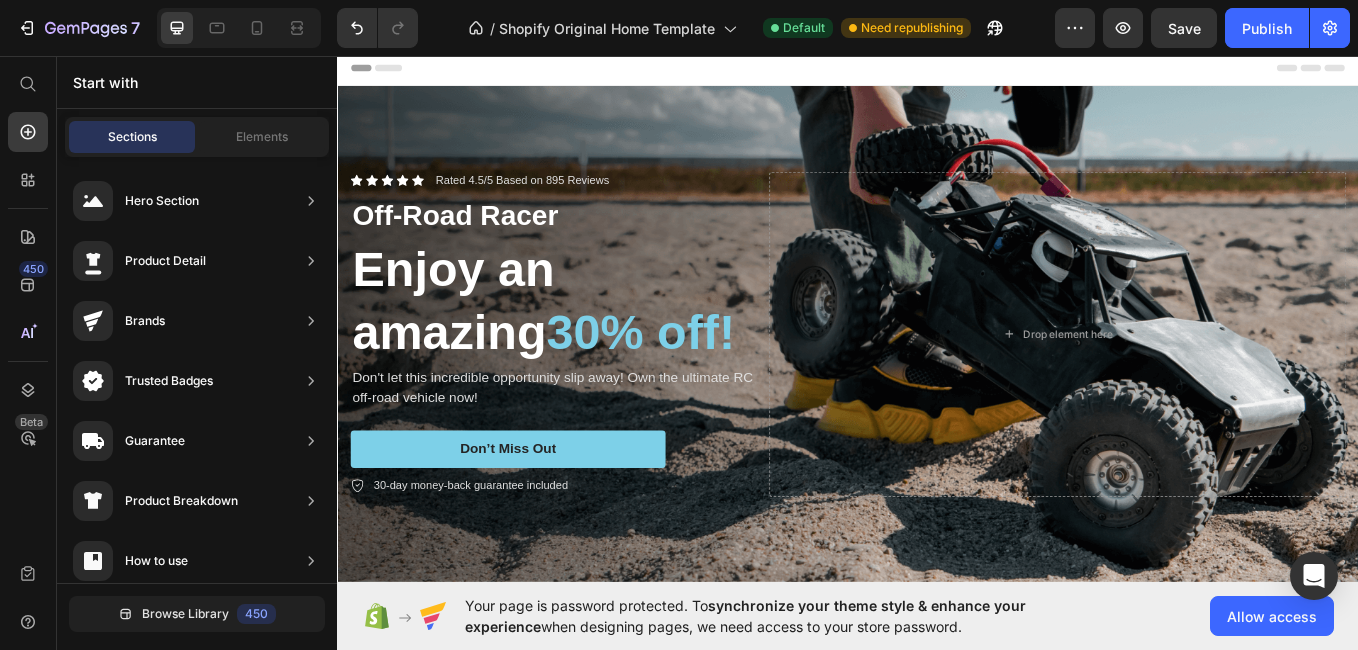 click at bounding box center [937, 70] 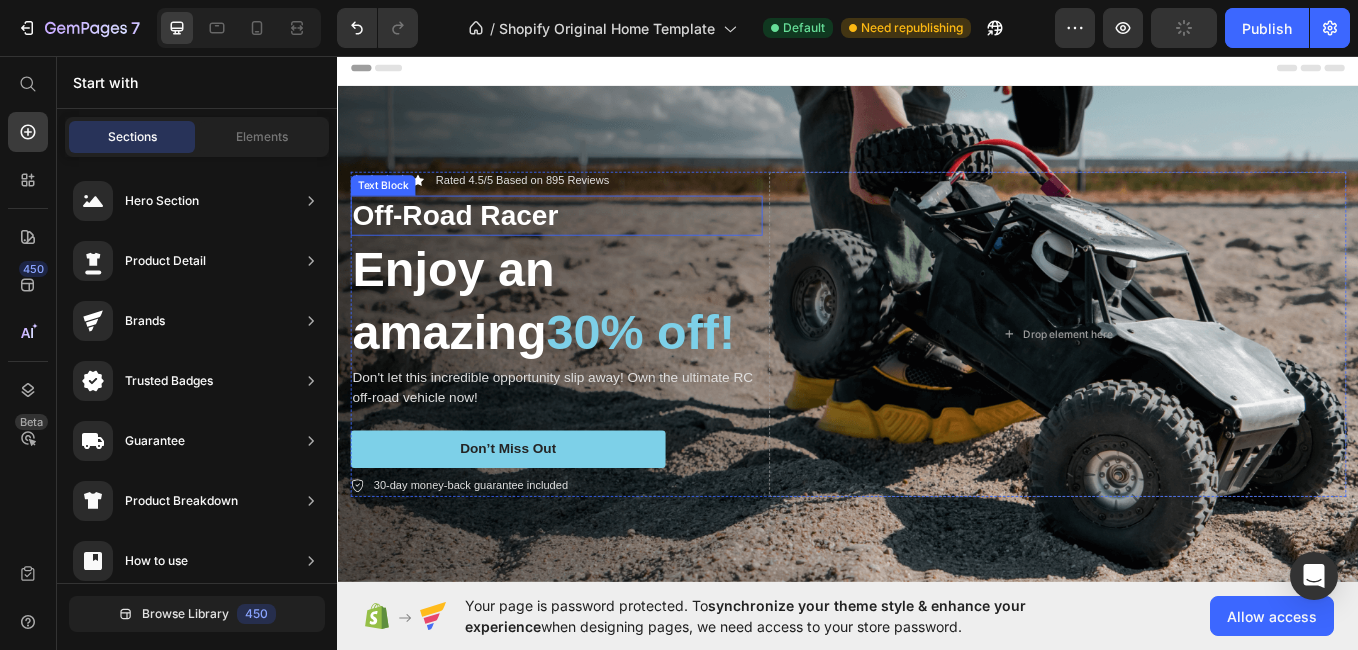 click on "Off-Road Racer" at bounding box center (594, 243) 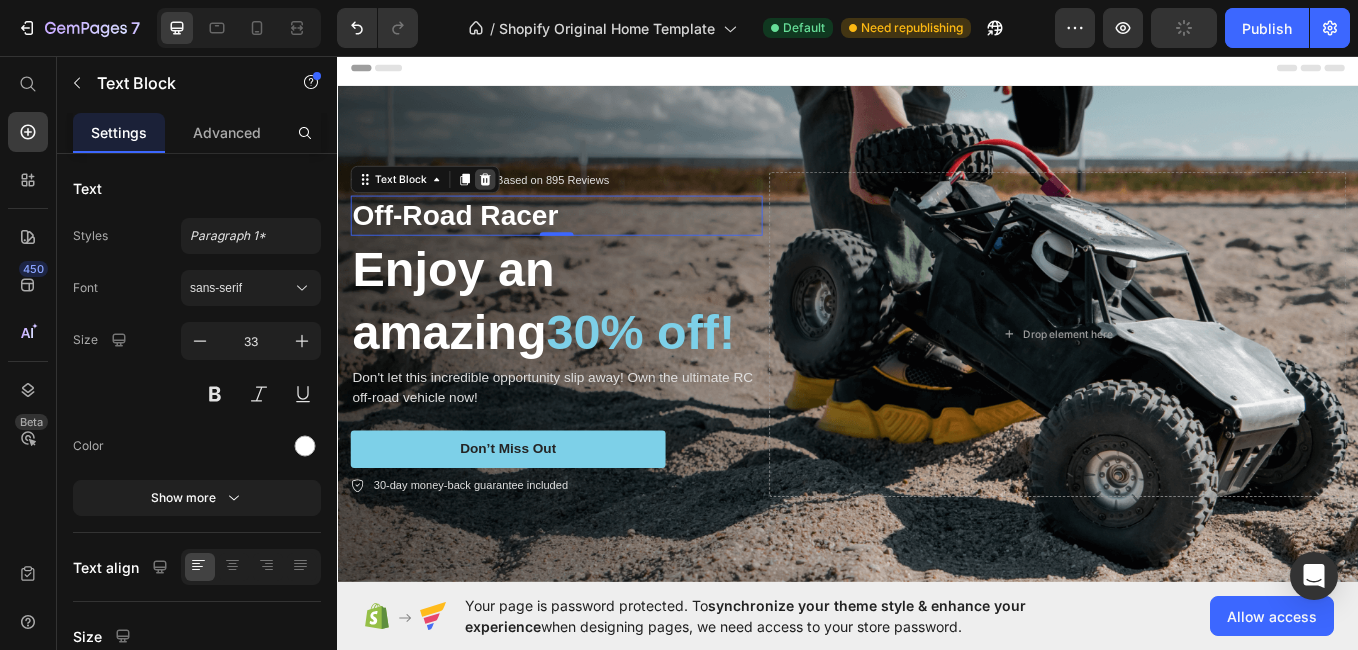 click 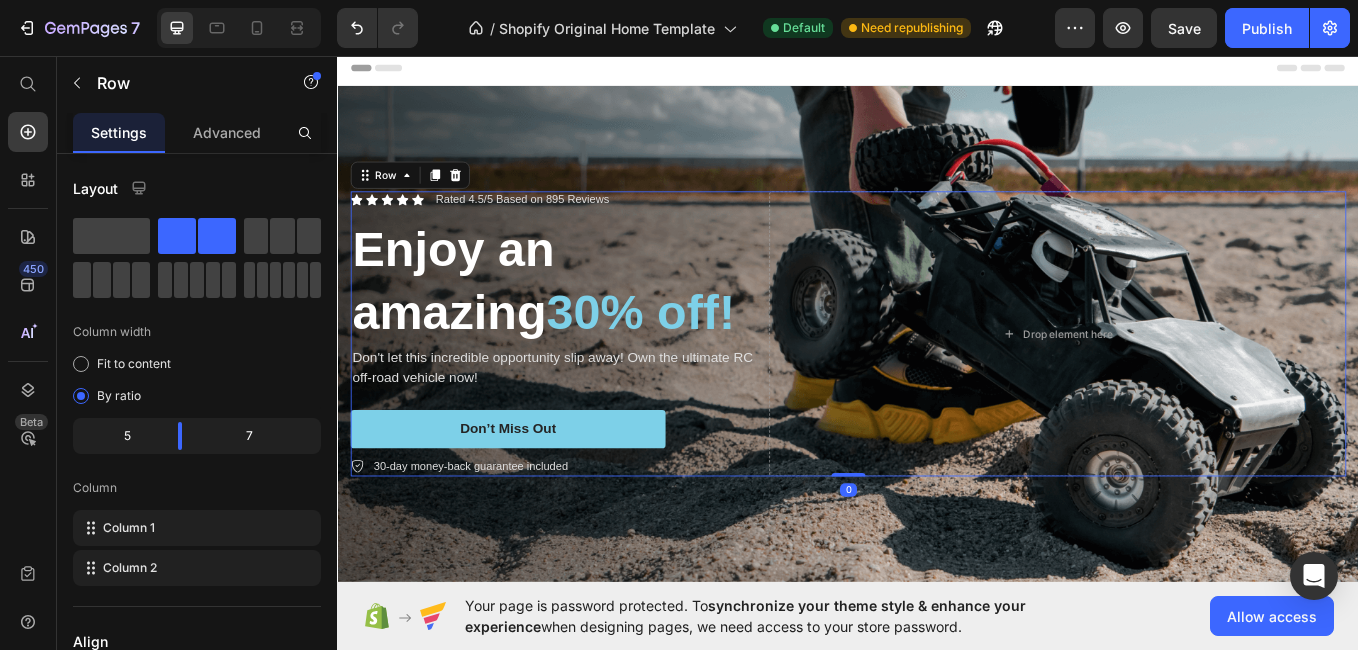click on "Icon Icon Icon Icon Icon Icon List Rated 4.5/5 Based on 895 Reviews Text Block Row Enjoy an amazing  30% off! Heading Don't let this incredible opportunity slip away! Own the ultimate RC off-road vehicle now! Text Block Don’t Miss Out Button
30-day money-back guarantee included  Item List
Drop element here Row   0" at bounding box center (937, 382) 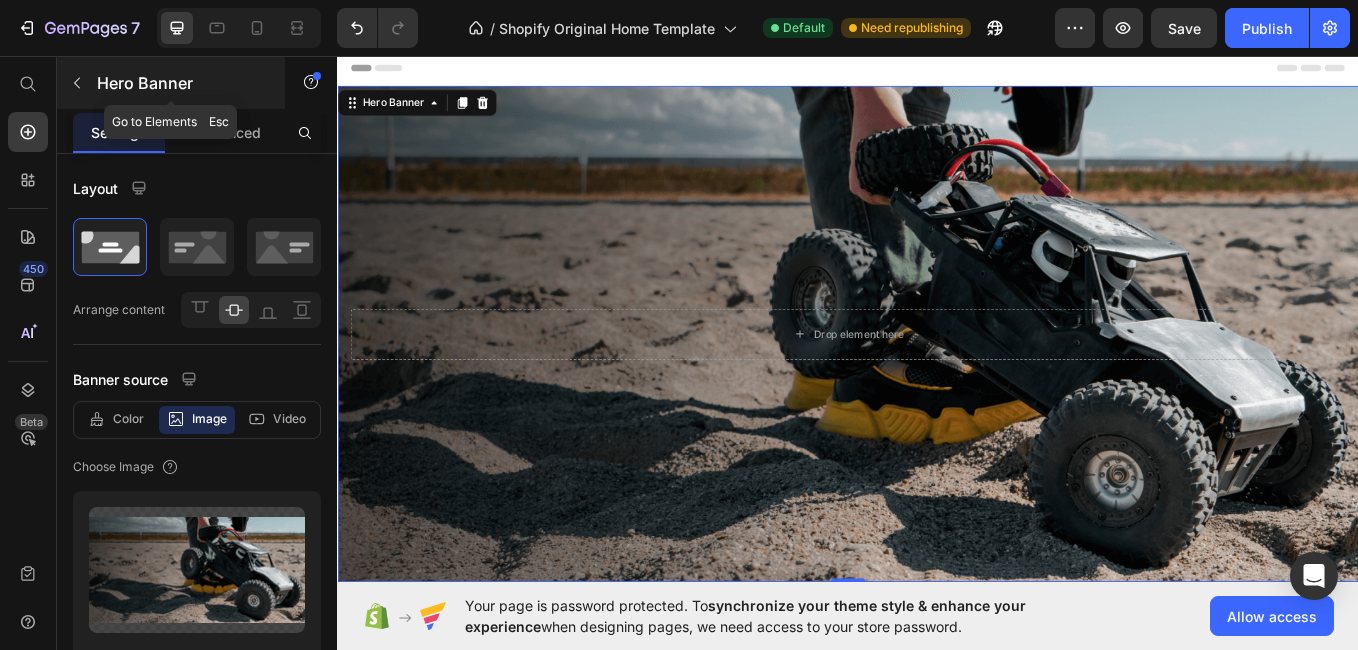 click 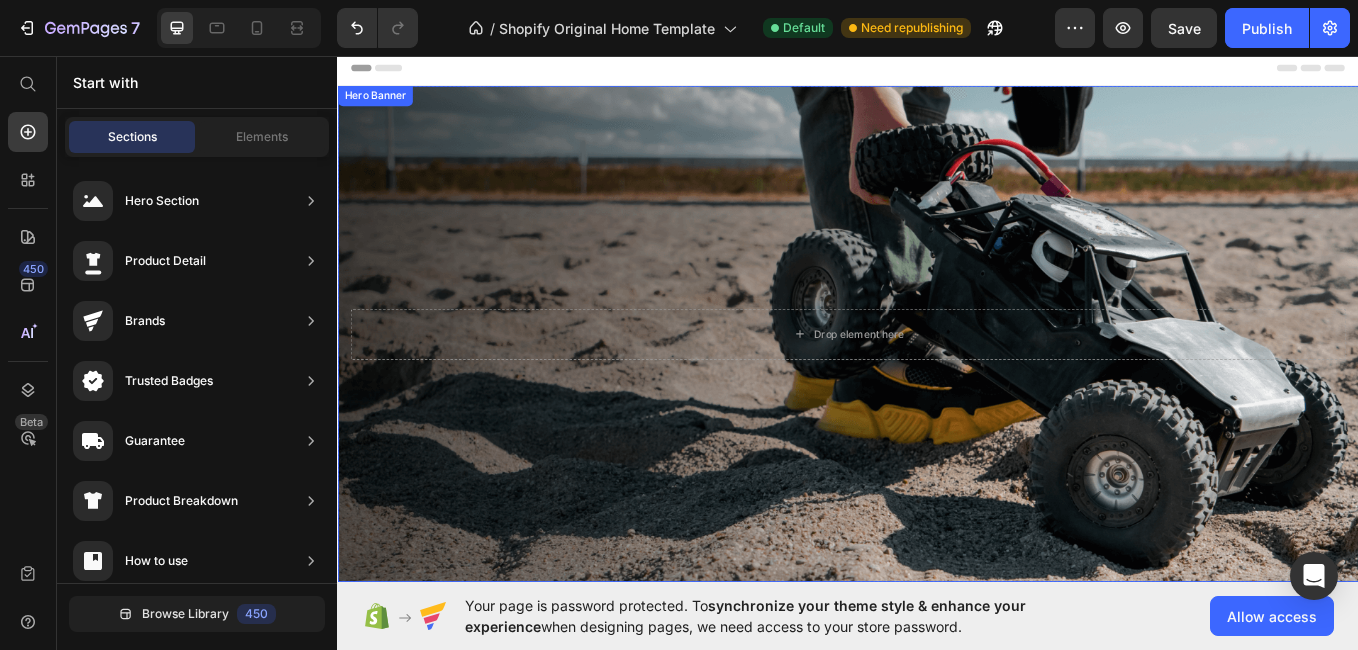 click at bounding box center [937, 382] 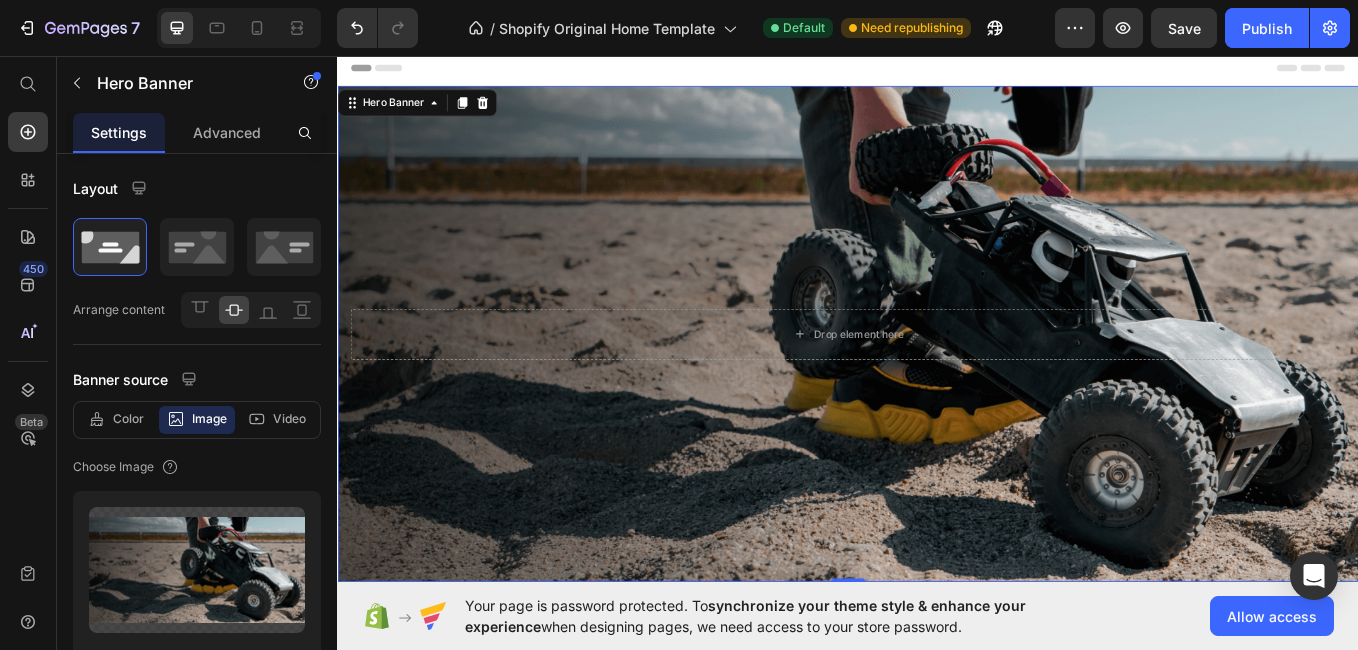 click at bounding box center (937, 382) 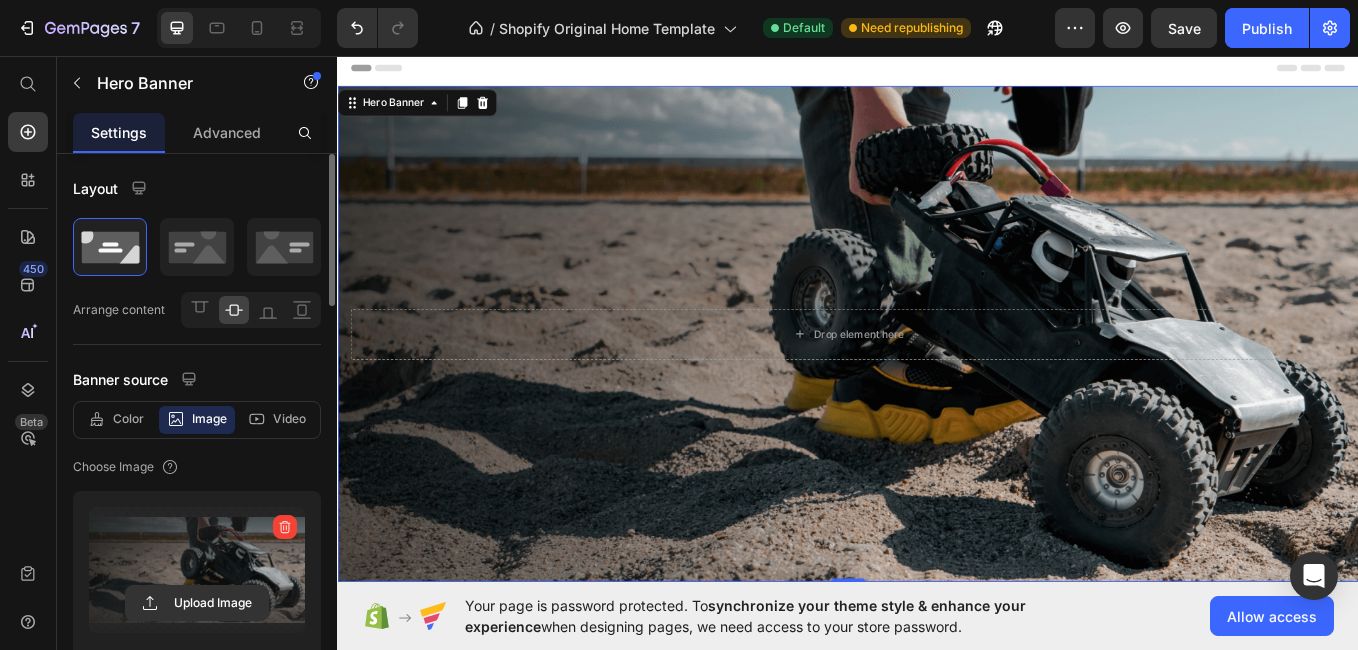 click at bounding box center [197, 570] 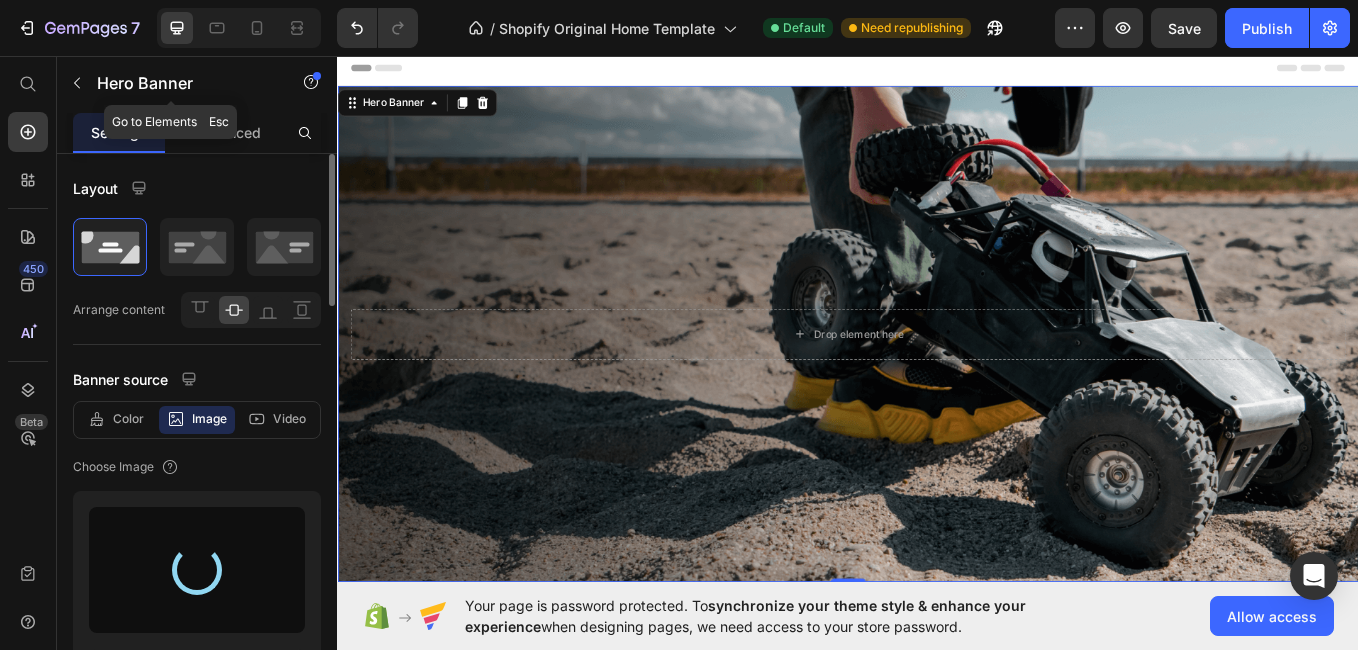 type on "https://cdn.shopify.com/s/files/1/0927/9596/1687/files/gempages_574107620755899438-8608e828-5a33-414a-88cd-6a90aea28ad9.svg" 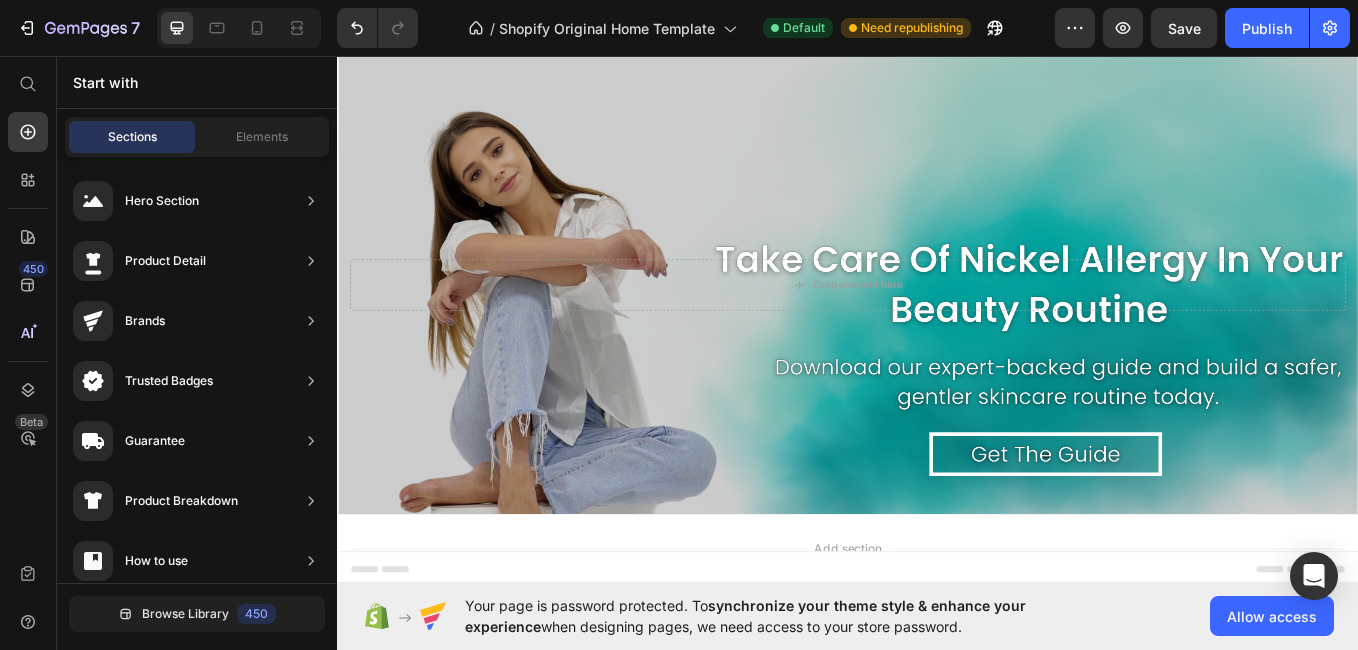 scroll, scrollTop: 50, scrollLeft: 0, axis: vertical 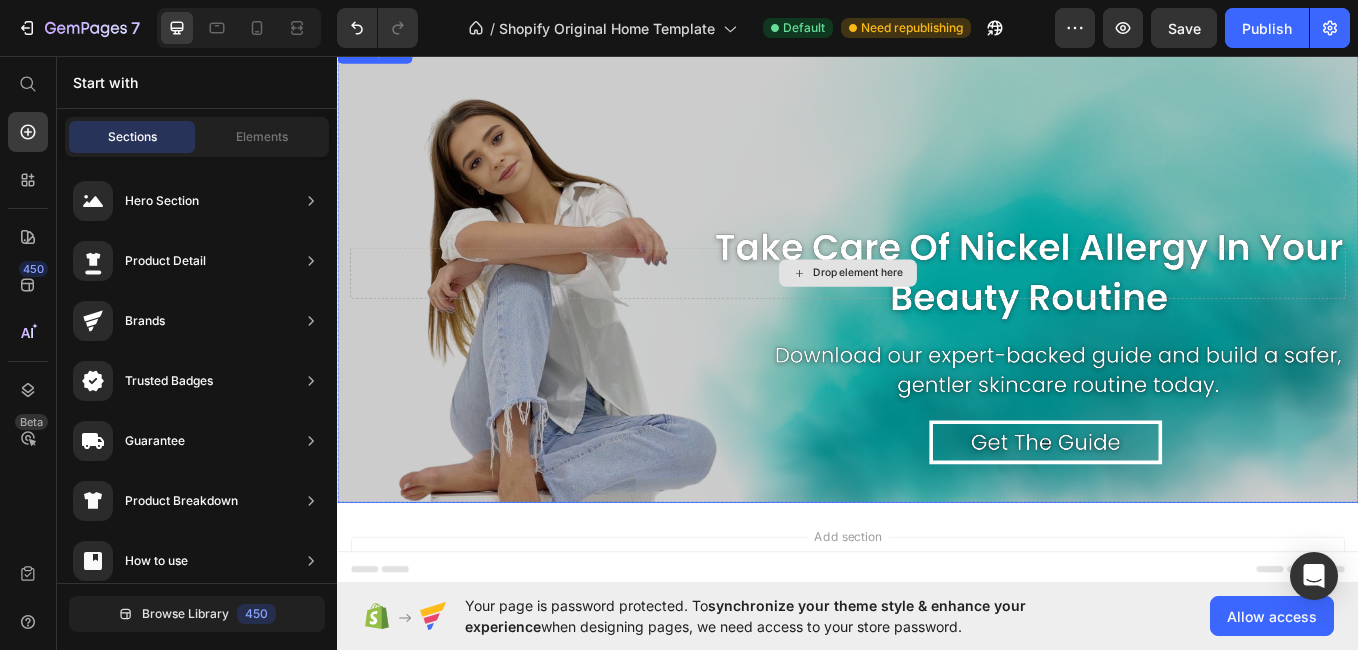 click on "Drop element here" at bounding box center [937, 311] 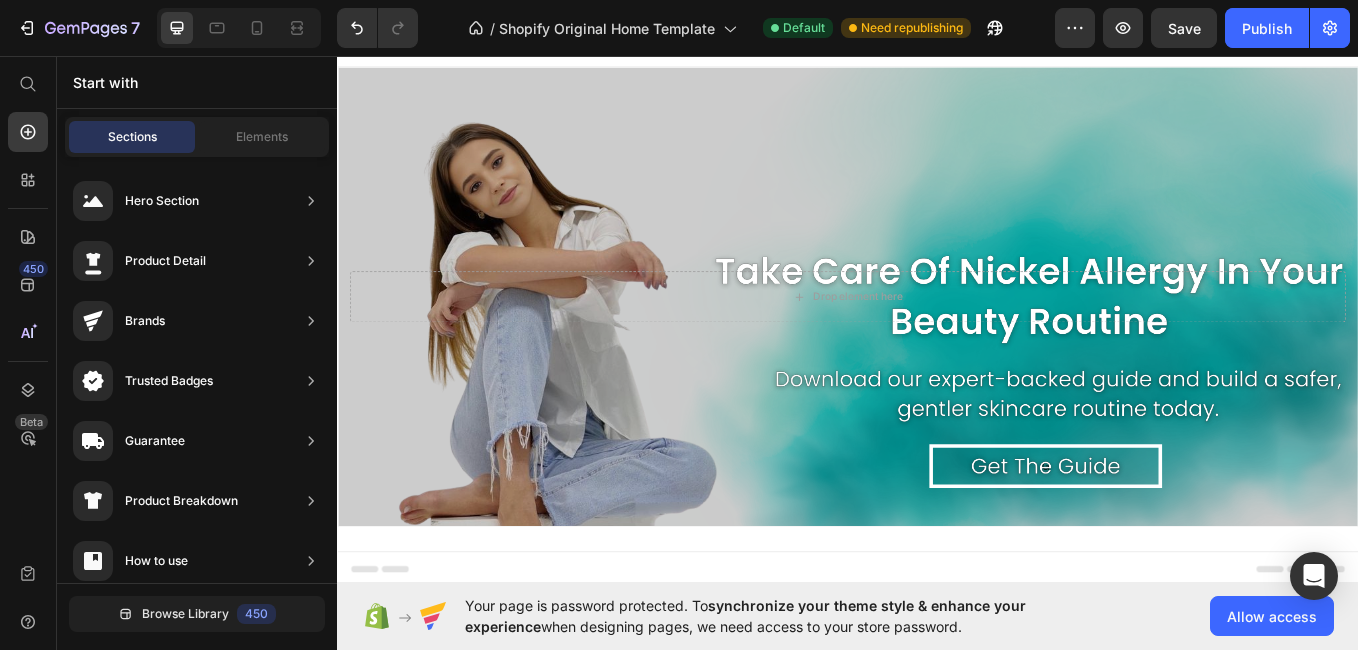 scroll, scrollTop: 34, scrollLeft: 0, axis: vertical 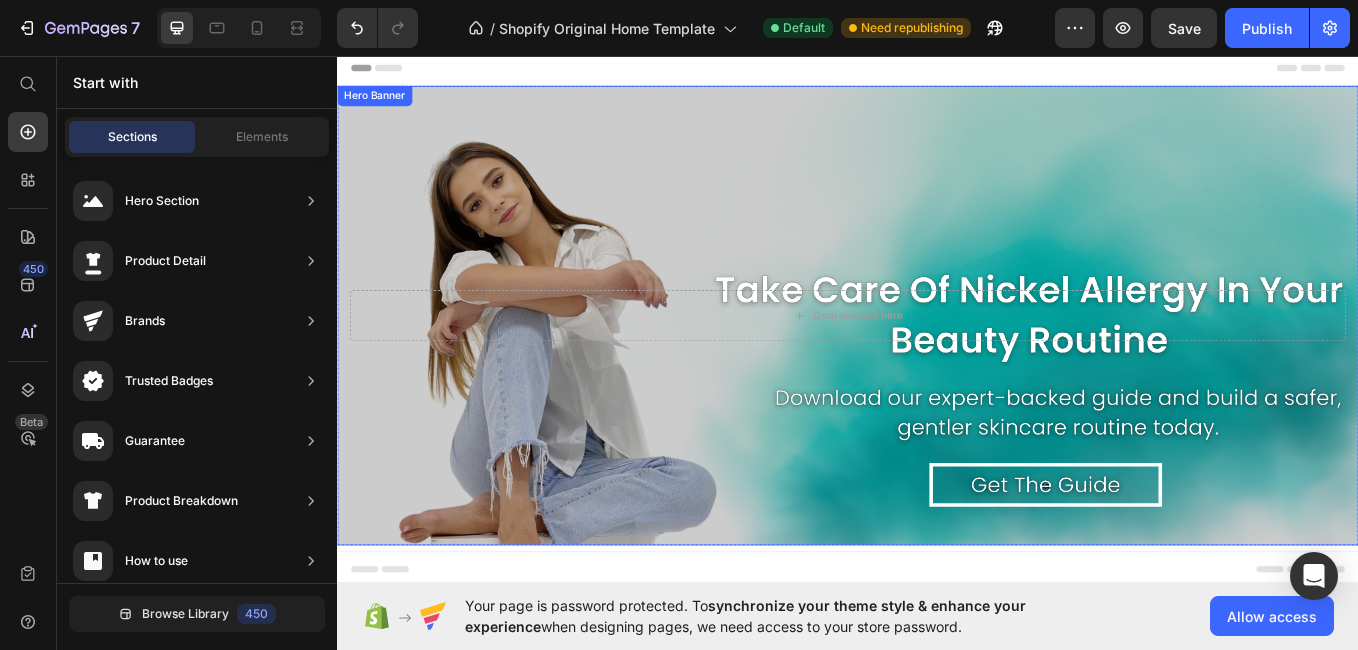 click at bounding box center (937, 361) 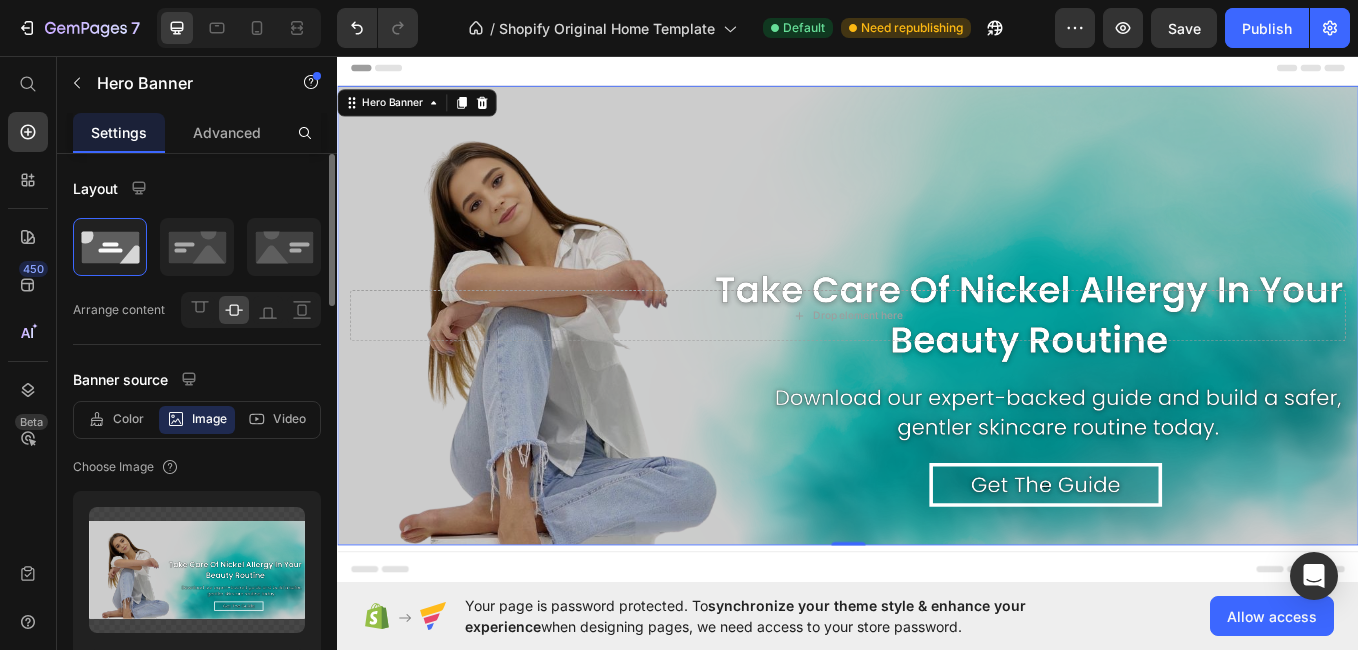 click at bounding box center [937, 361] 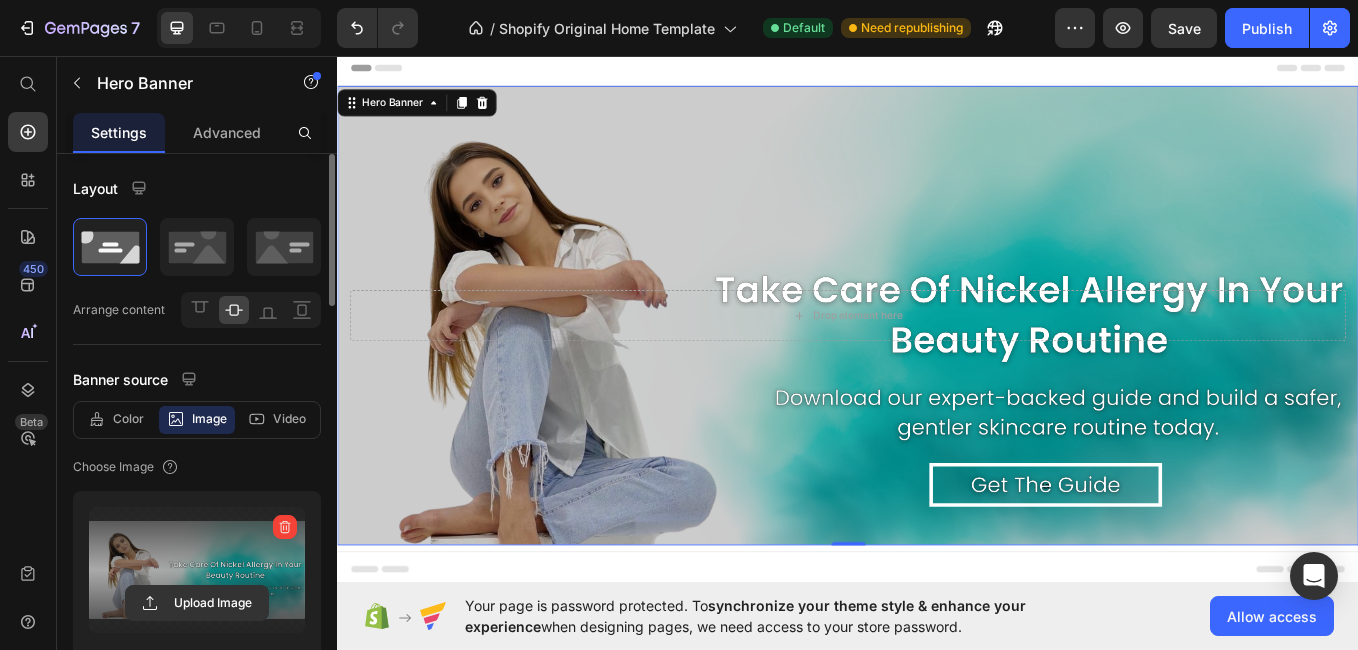 click at bounding box center (197, 570) 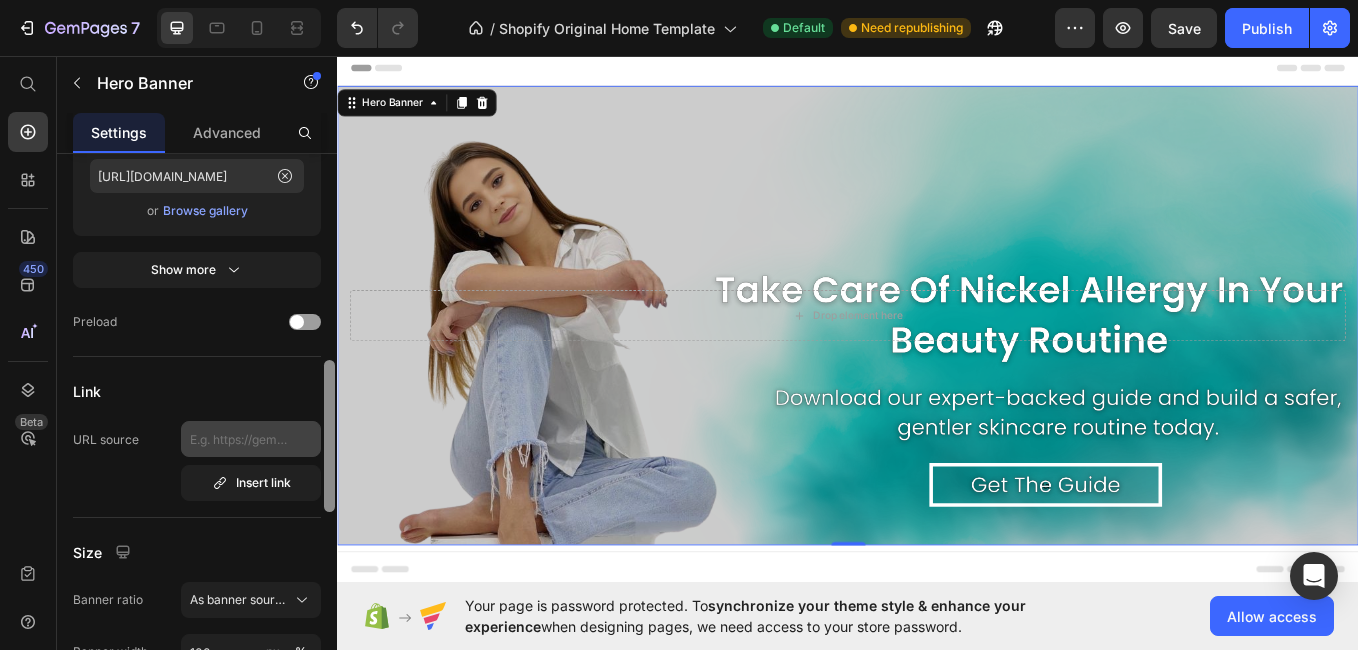 scroll, scrollTop: 546, scrollLeft: 0, axis: vertical 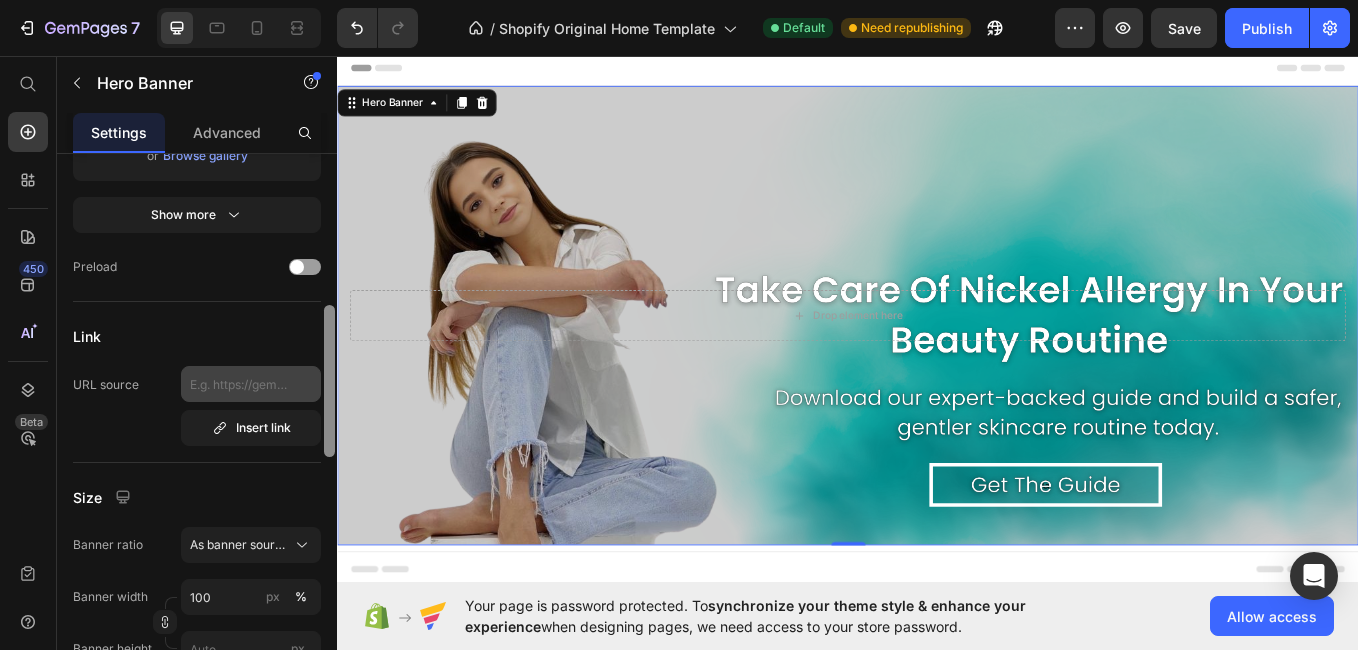 drag, startPoint x: 327, startPoint y: 224, endPoint x: 309, endPoint y: 375, distance: 152.06906 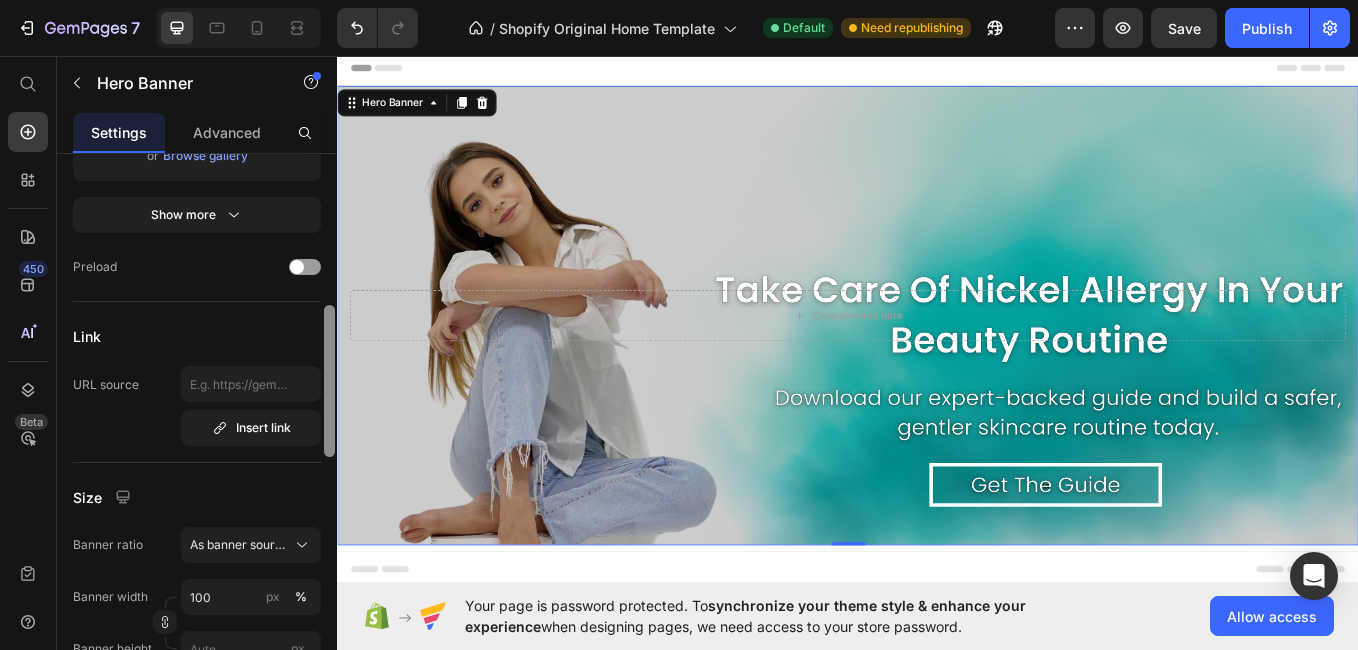 type on "https://cdn.shopify.com/s/files/1/0927/9596/1687/files/gempages_574107620755899438-65badcde-9b84-46e3-99f0-4d77ec32d43e.svg" 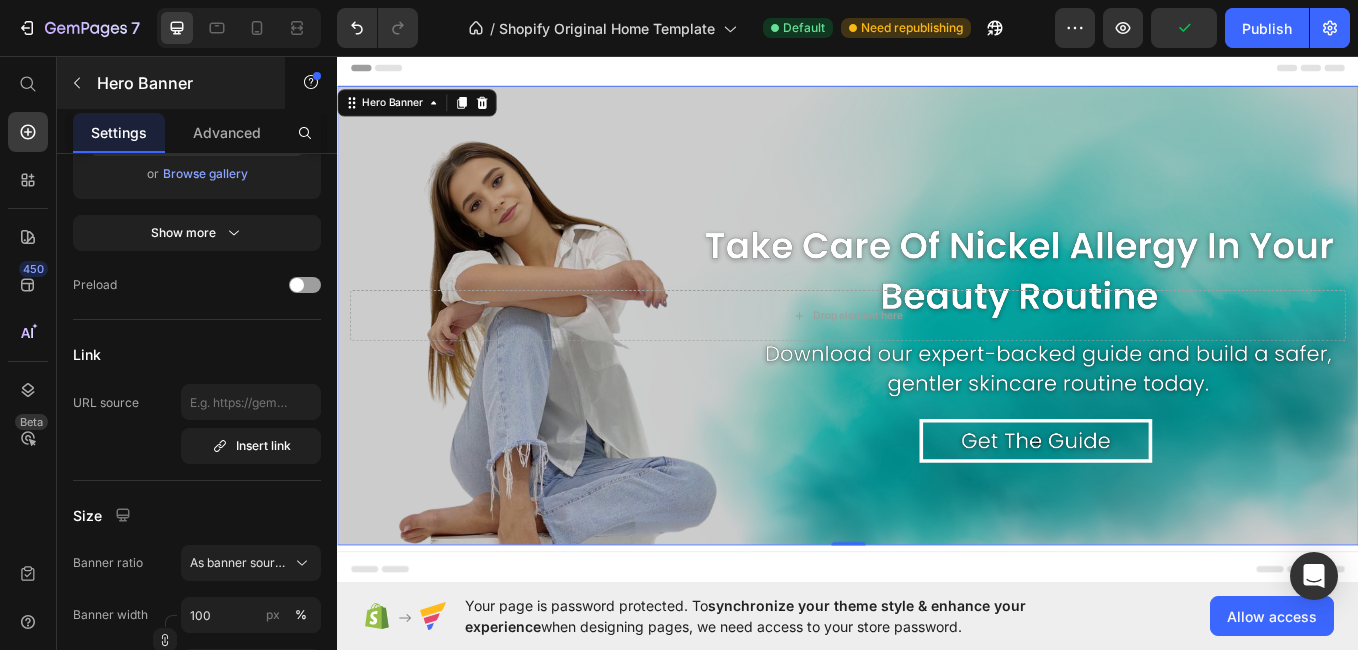 scroll, scrollTop: 0, scrollLeft: 0, axis: both 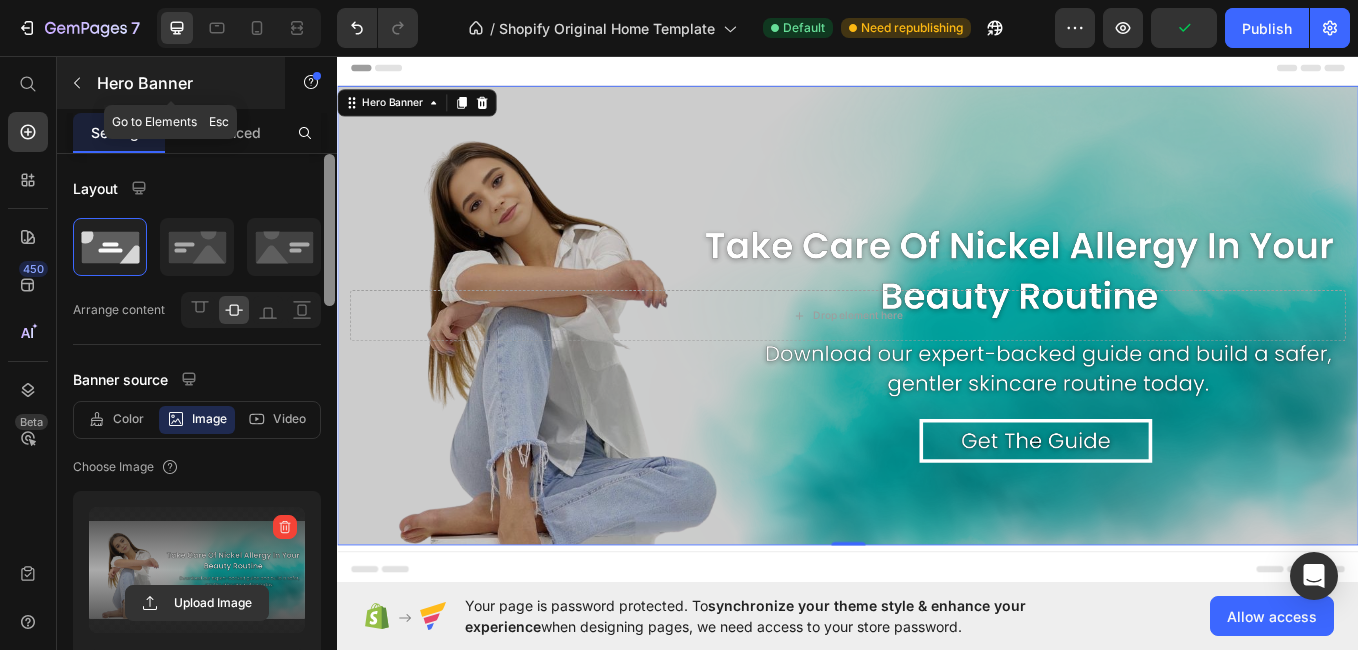 drag, startPoint x: 331, startPoint y: 378, endPoint x: 254, endPoint y: 93, distance: 295.21857 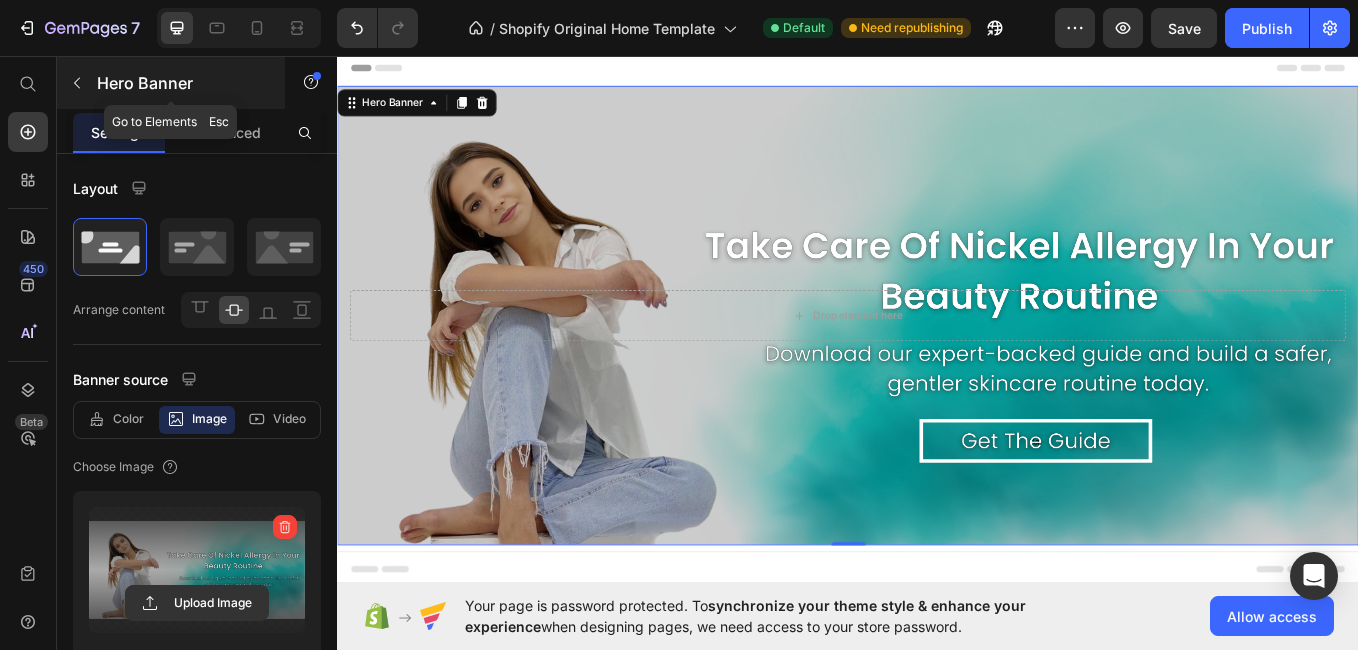 click 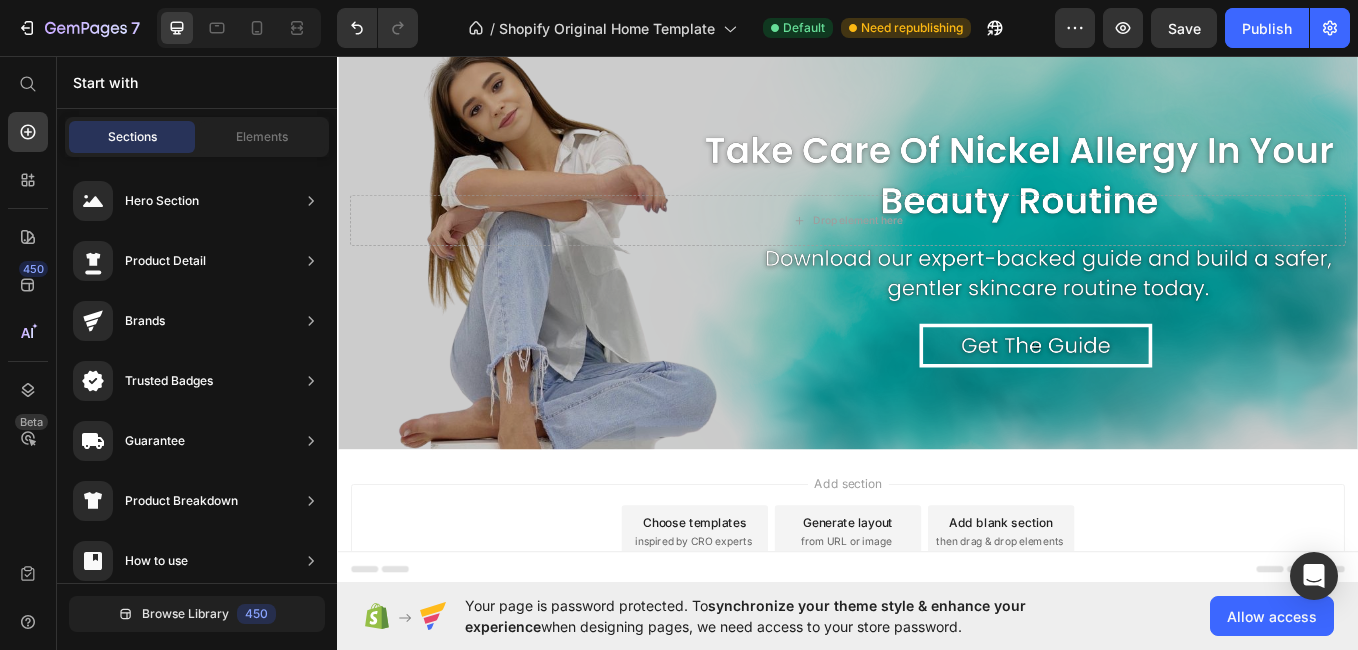 scroll, scrollTop: 142, scrollLeft: 0, axis: vertical 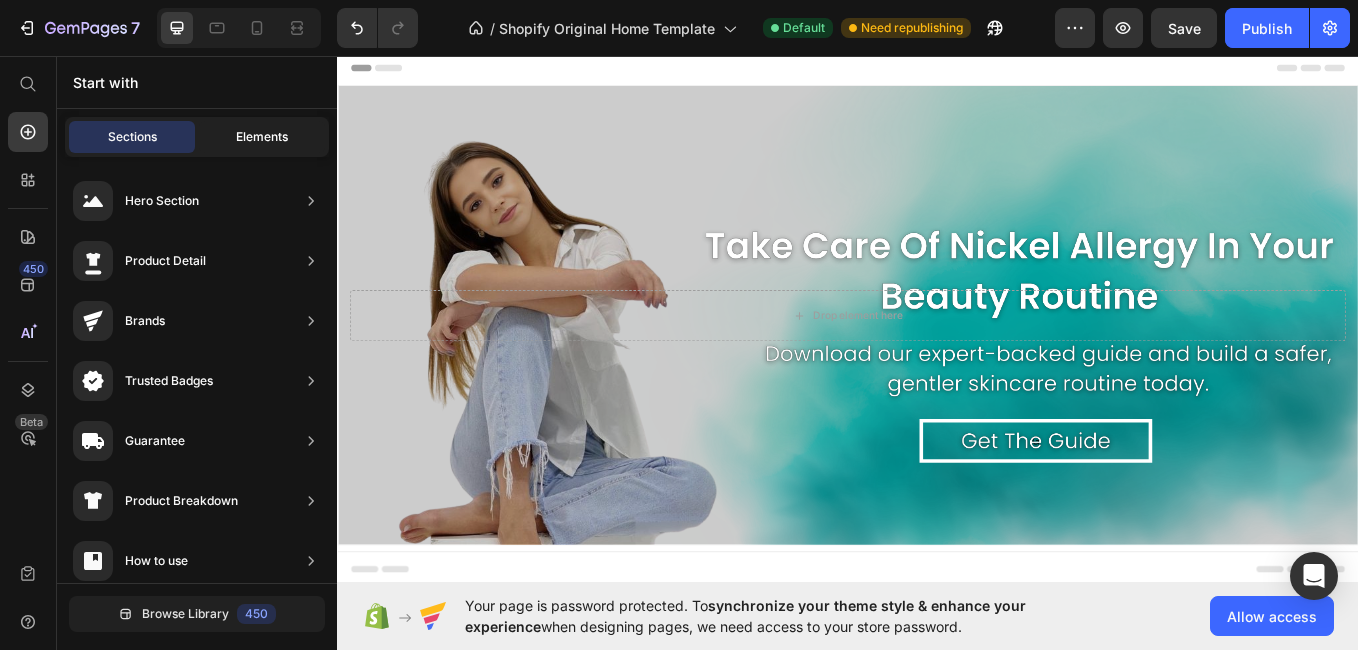 click on "Elements" at bounding box center (262, 137) 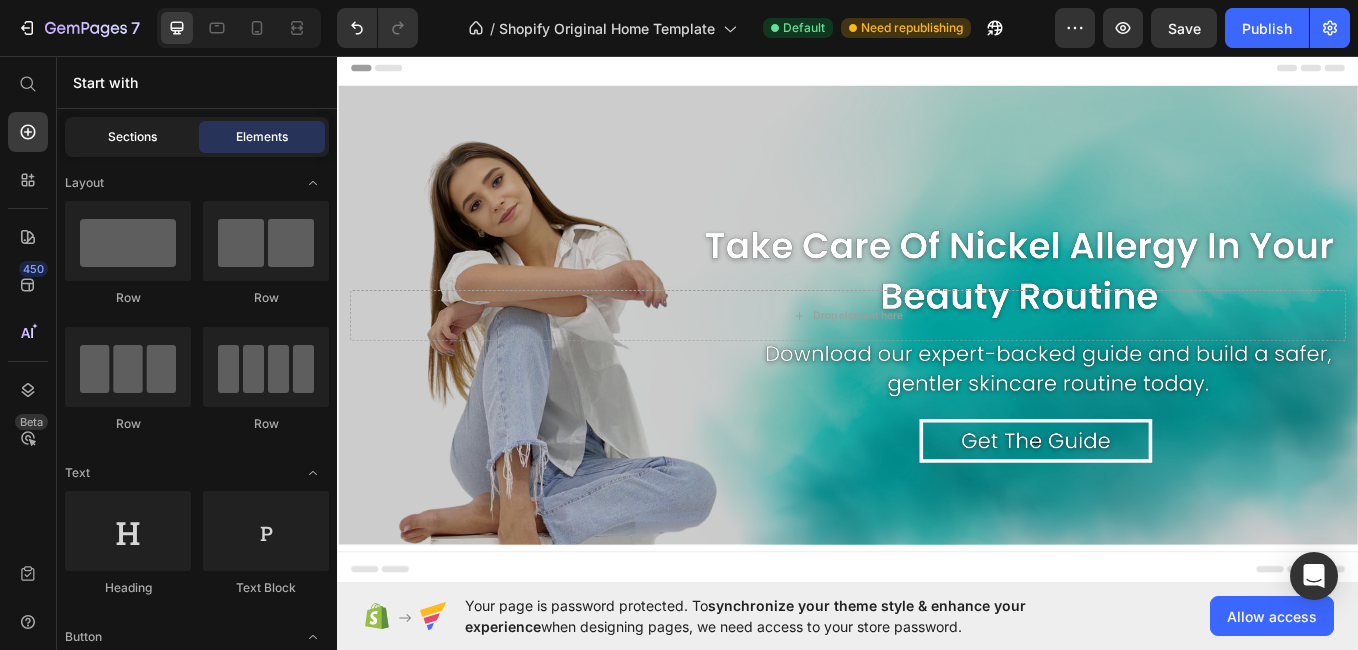 click on "Sections" 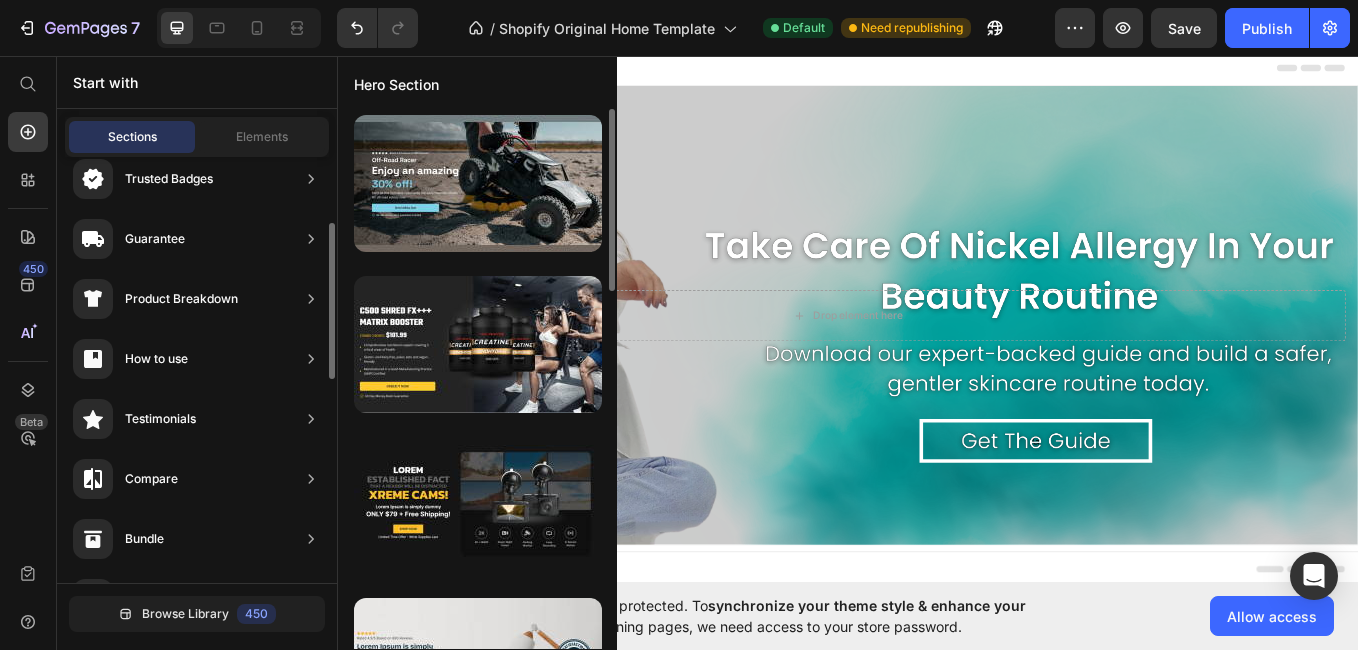 scroll, scrollTop: 173, scrollLeft: 0, axis: vertical 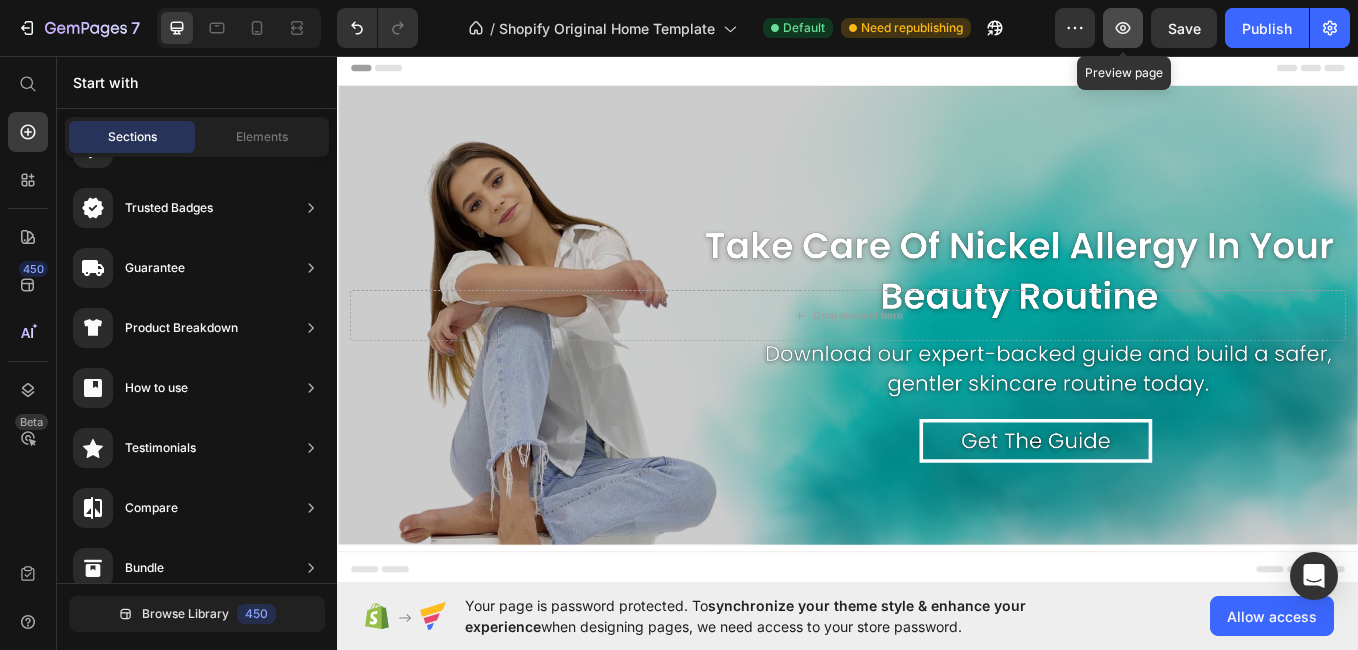 click 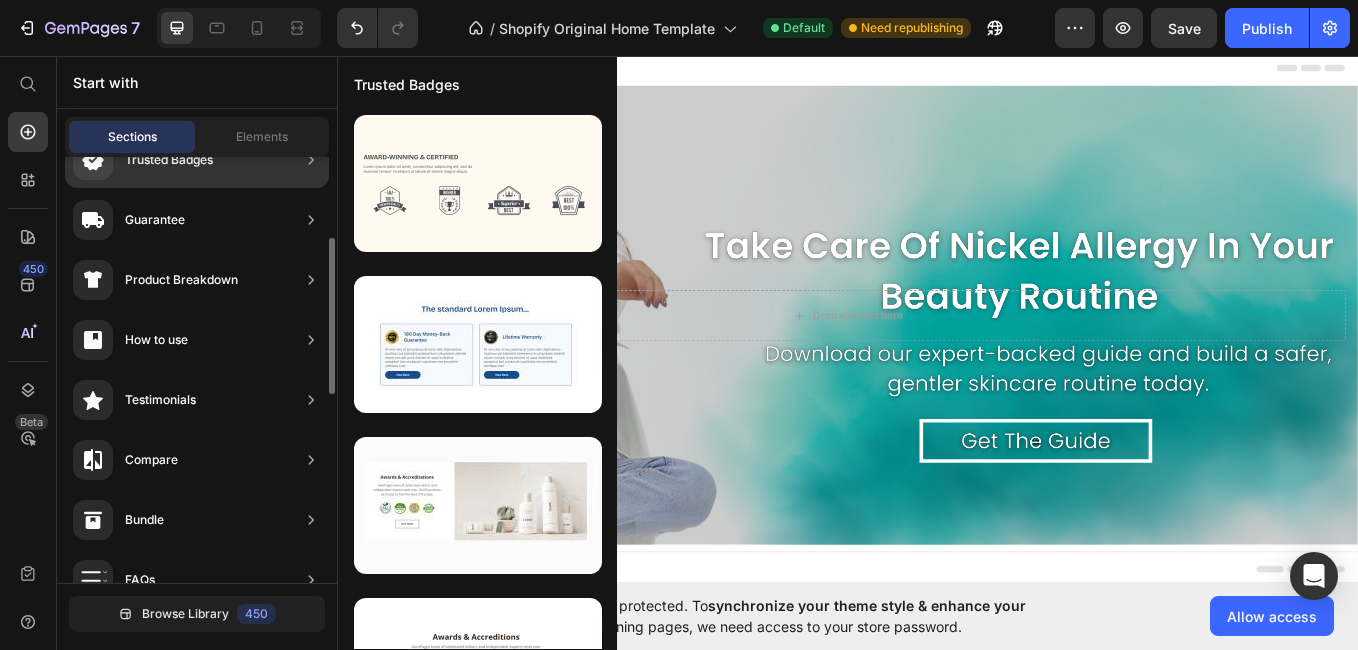 scroll, scrollTop: 0, scrollLeft: 0, axis: both 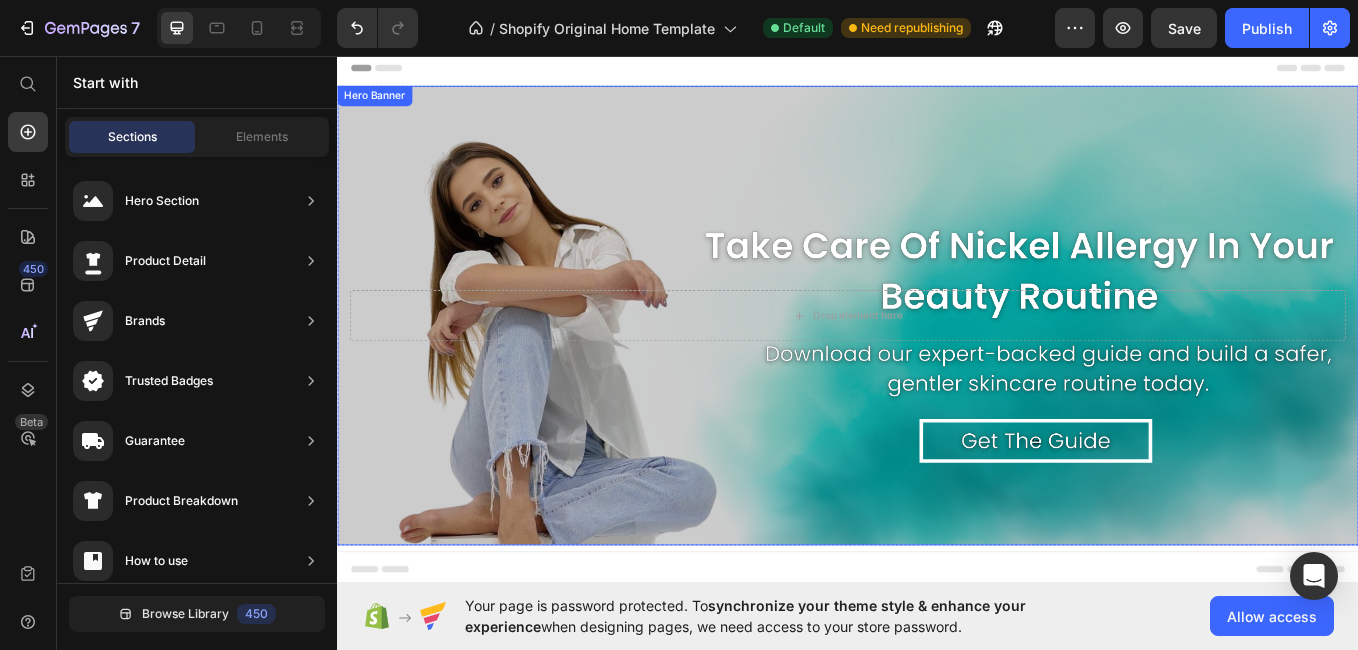click at bounding box center [937, 361] 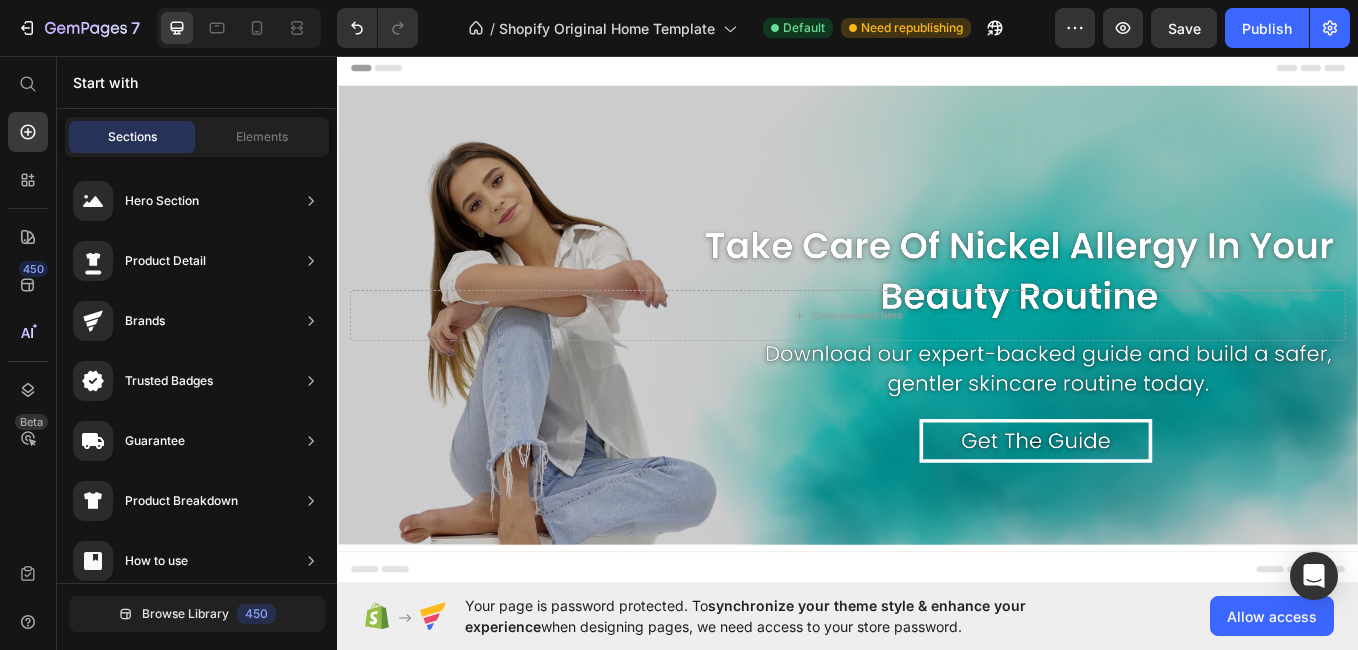 scroll, scrollTop: 142, scrollLeft: 0, axis: vertical 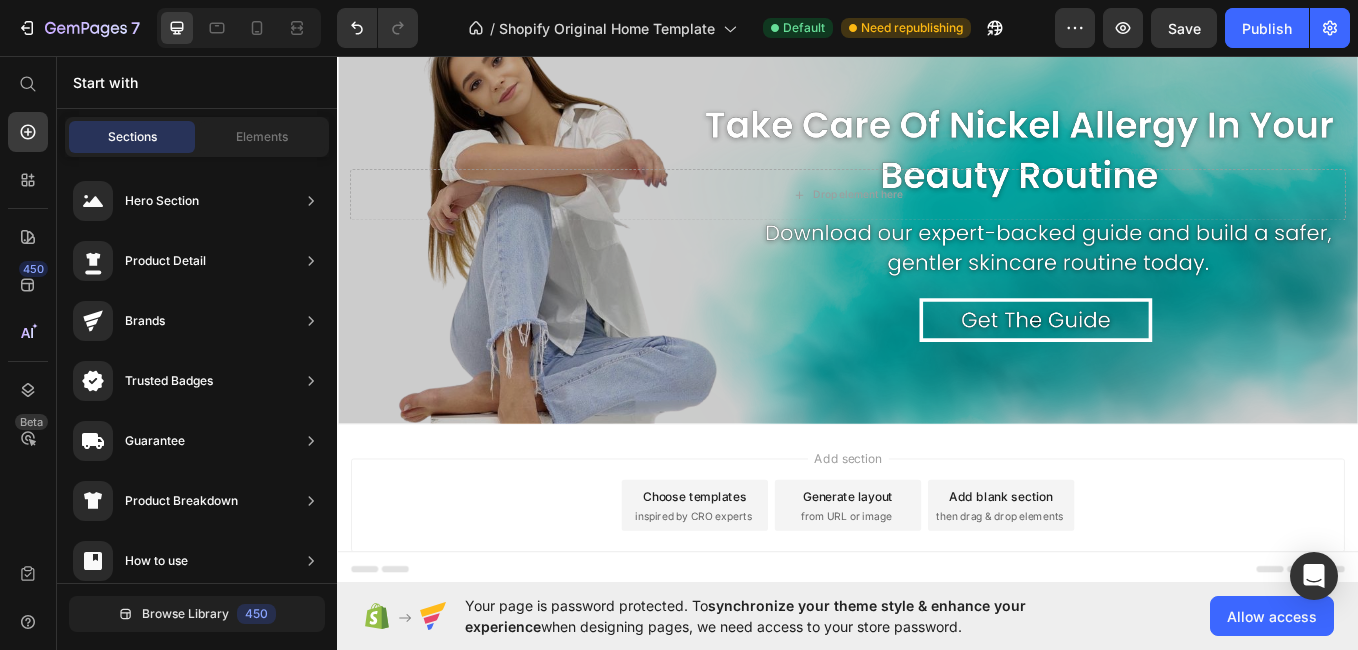click on "then drag & drop elements" at bounding box center (1115, 597) 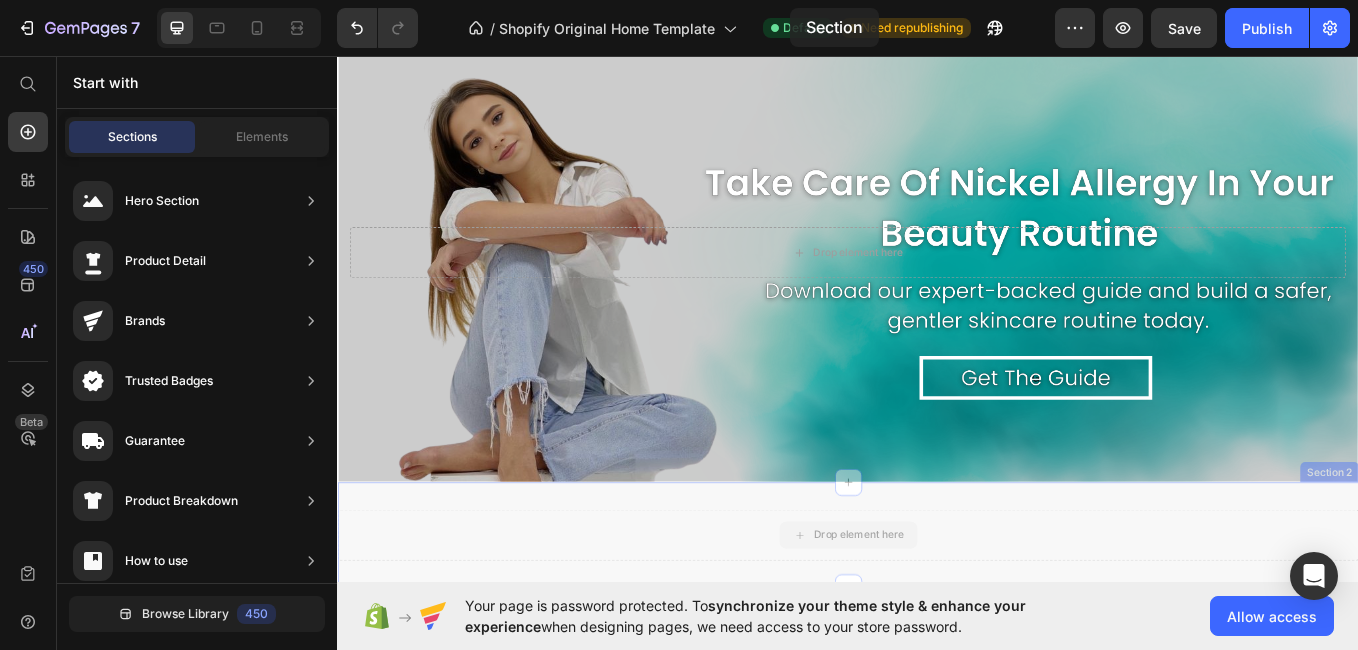 scroll, scrollTop: 0, scrollLeft: 0, axis: both 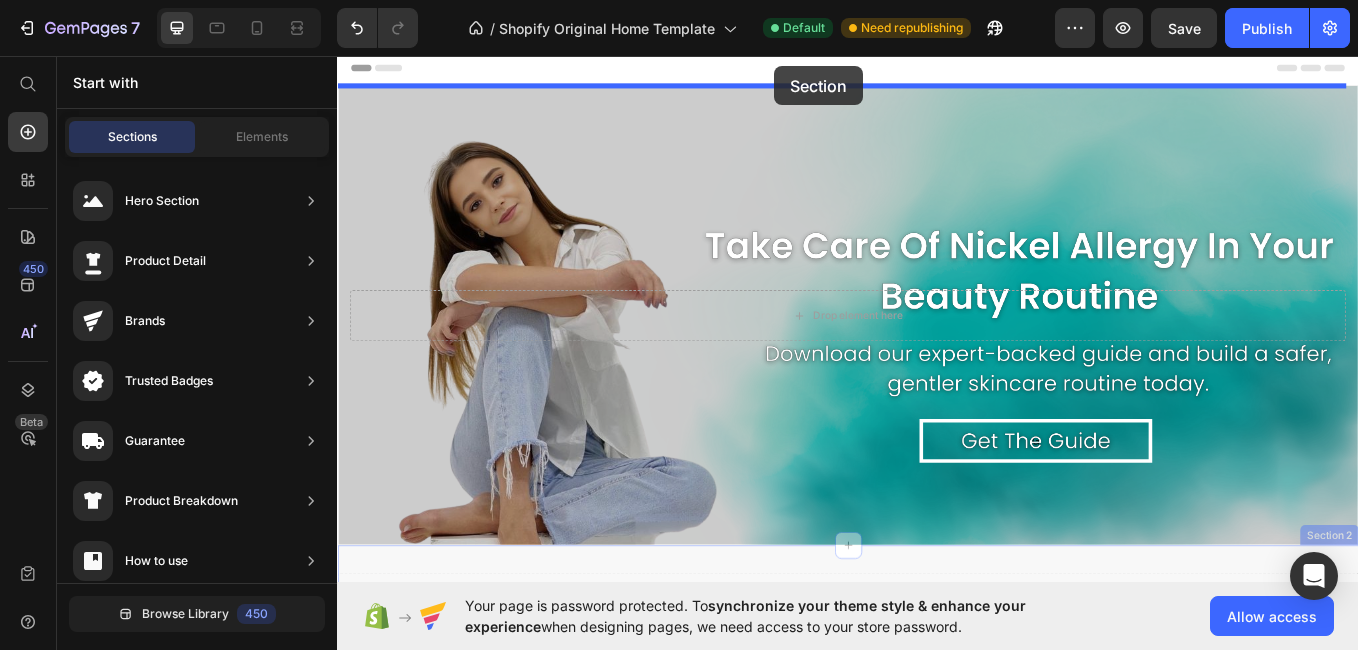 drag, startPoint x: 912, startPoint y: 542, endPoint x: 851, endPoint y: 68, distance: 477.909 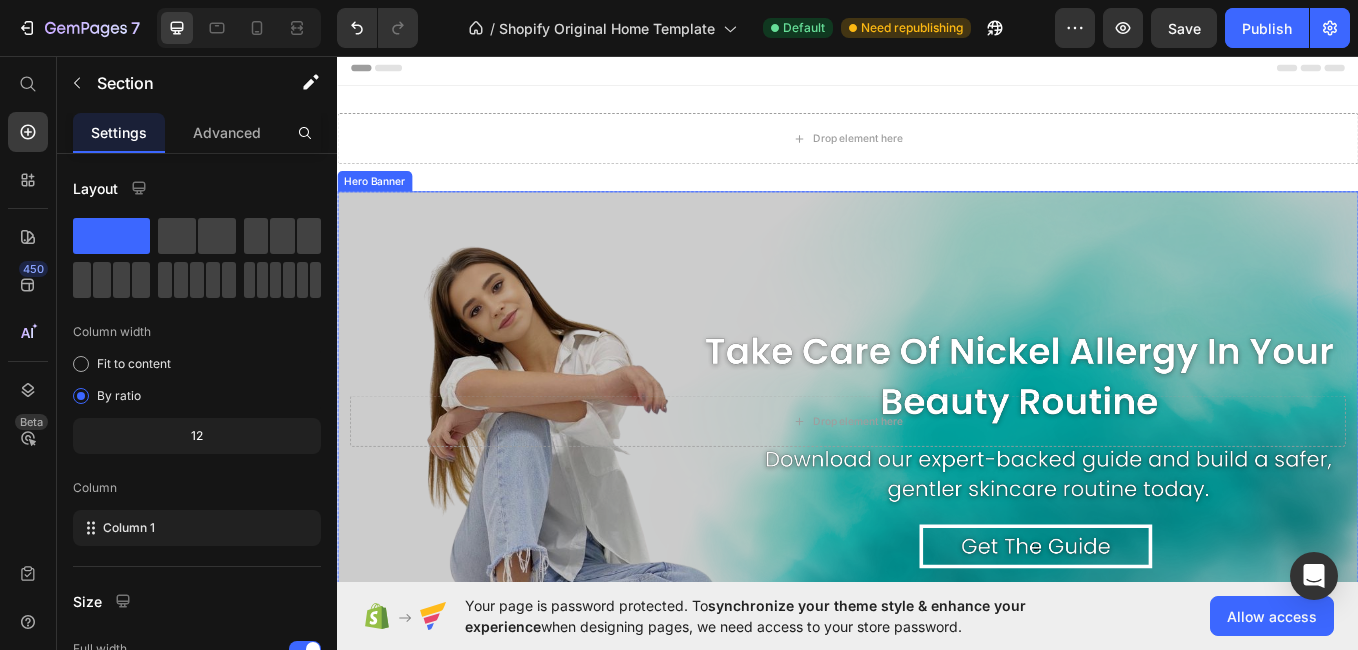 click at bounding box center (937, 485) 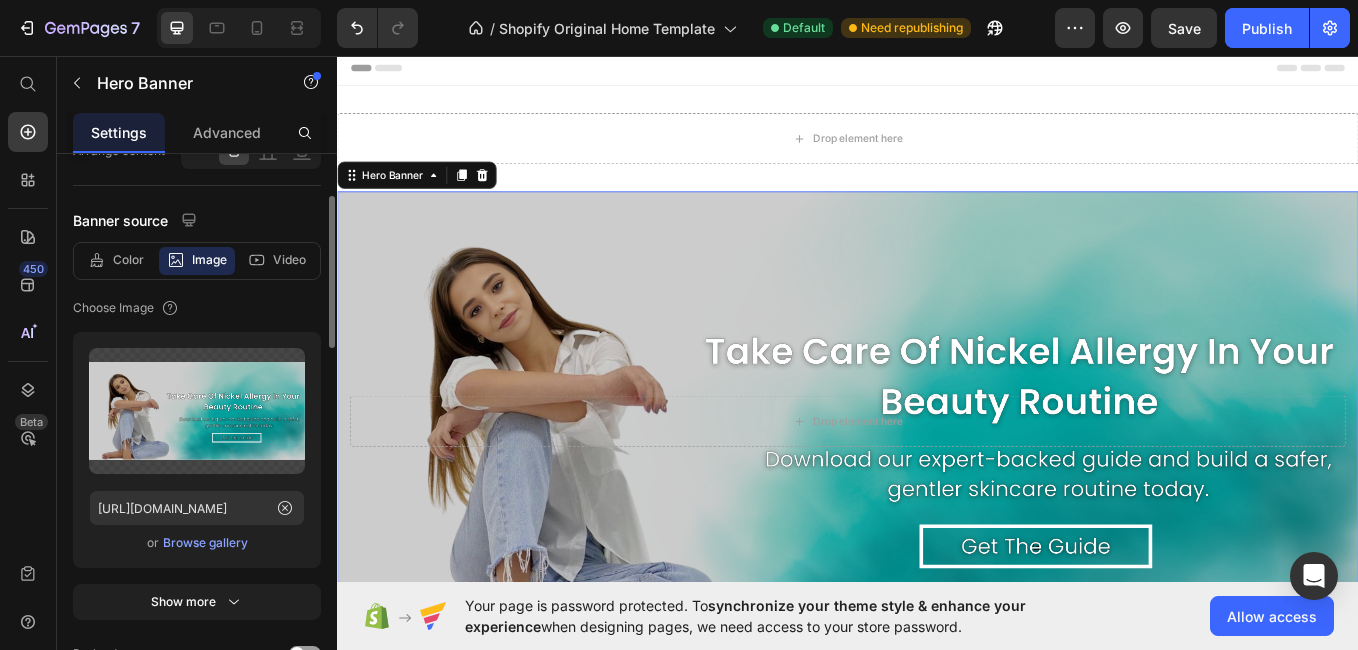 scroll, scrollTop: 158, scrollLeft: 0, axis: vertical 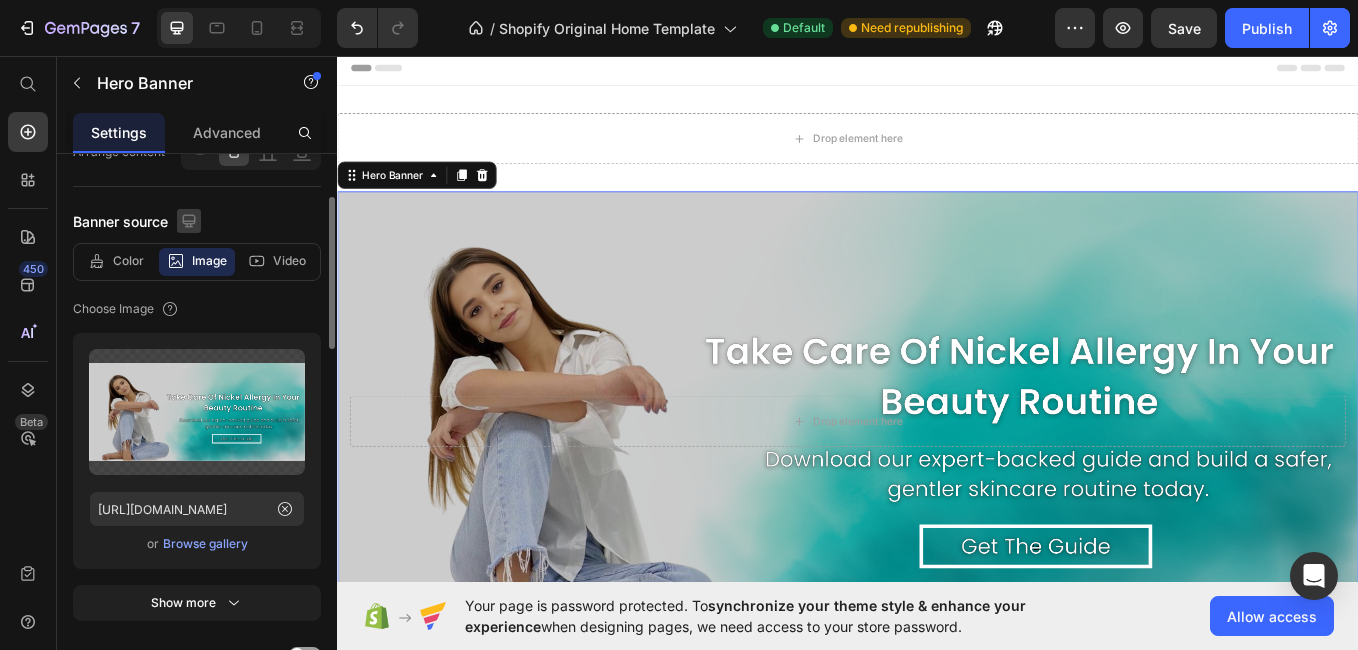 click 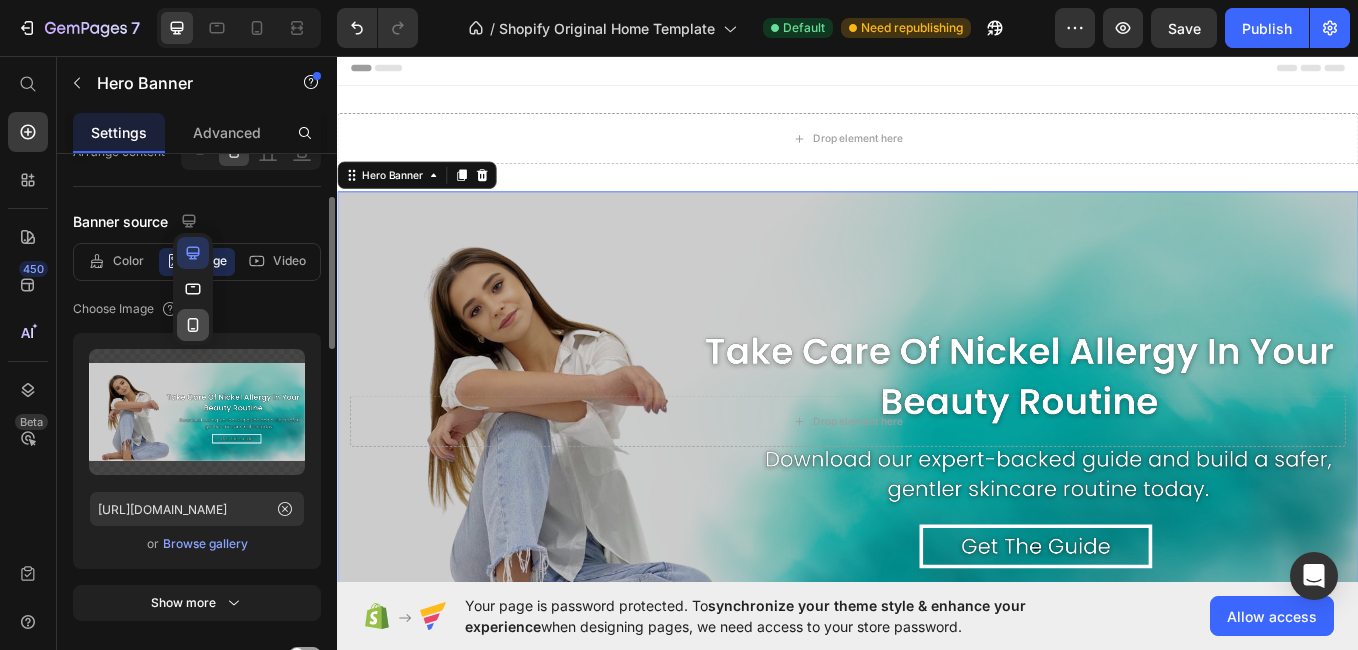 click 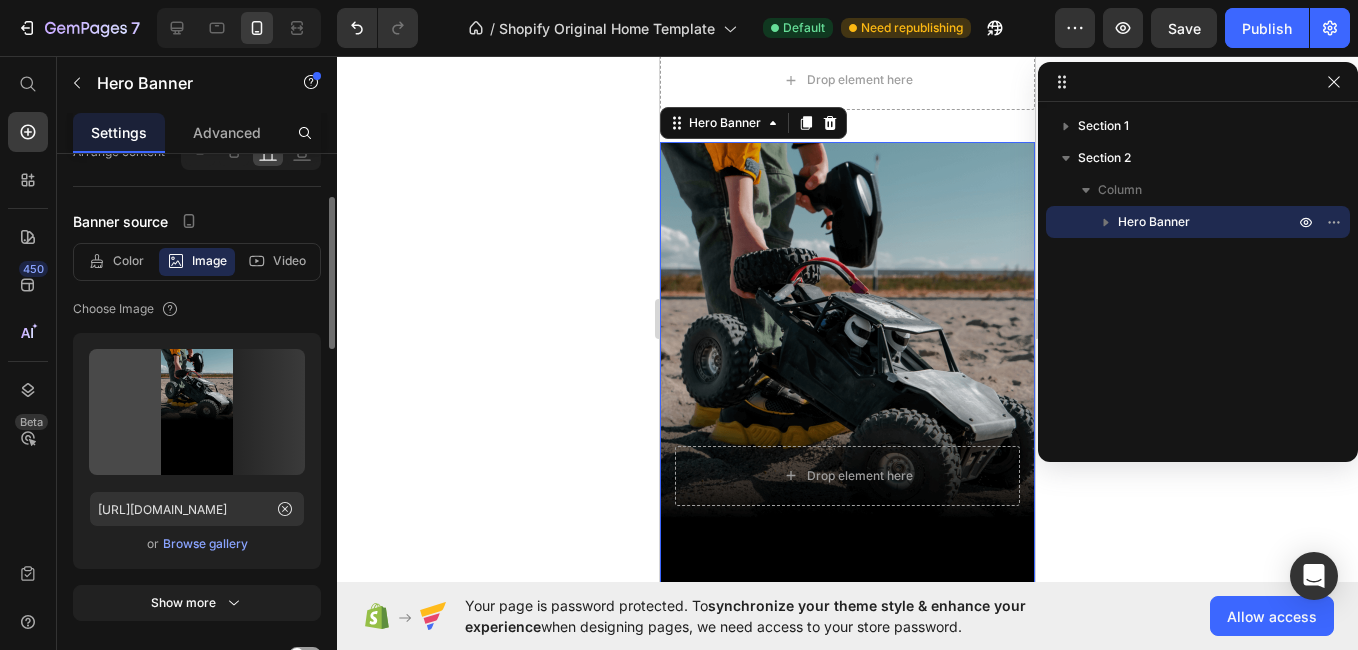 scroll, scrollTop: 95, scrollLeft: 0, axis: vertical 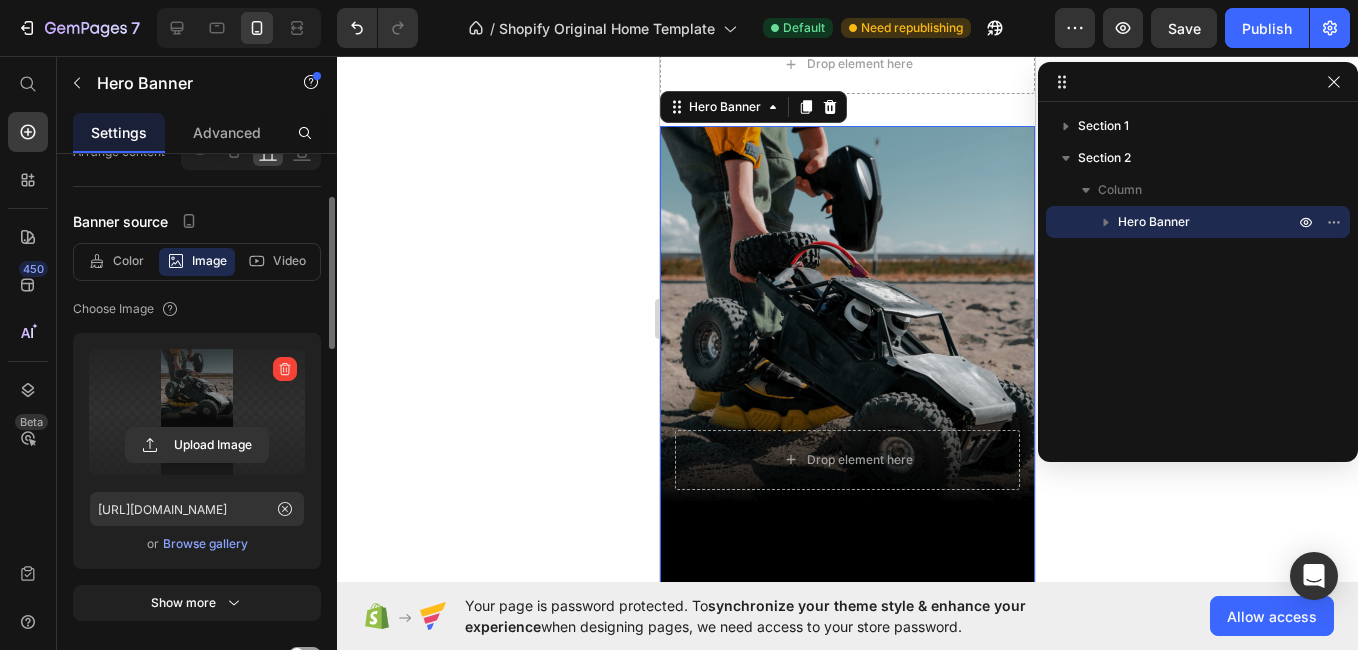 click 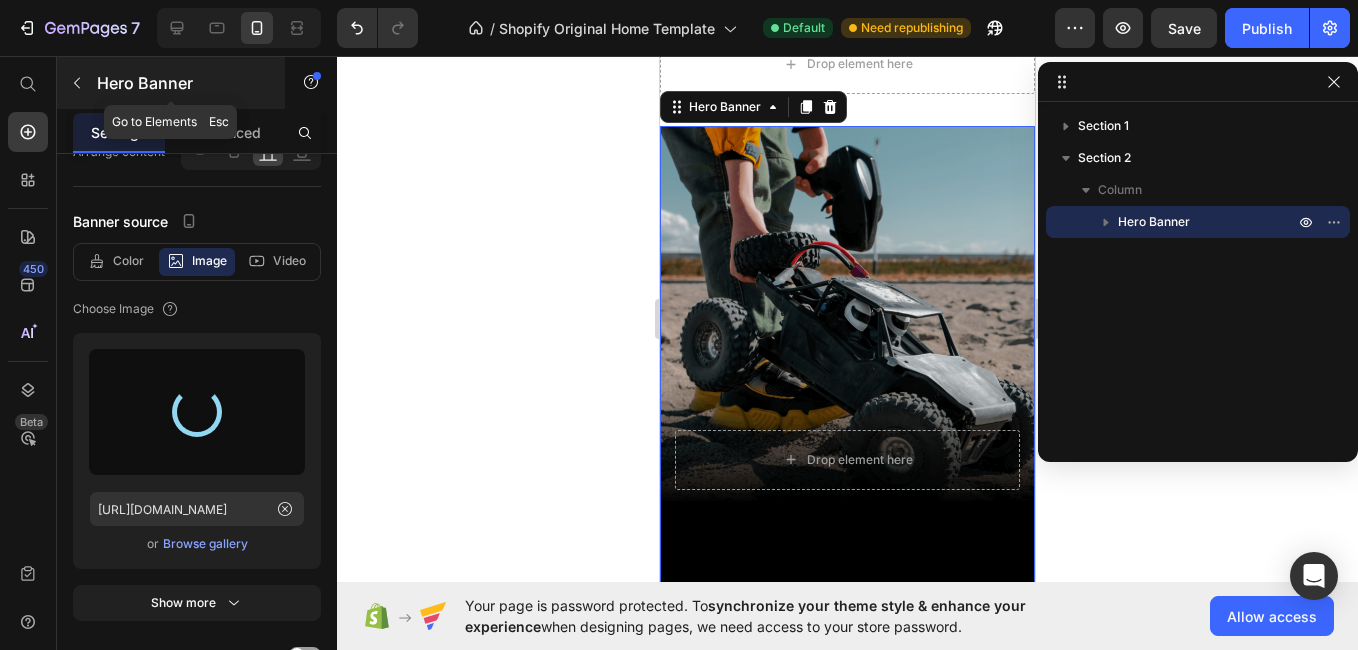 type on "https://cdn.shopify.com/s/files/1/0927/9596/1687/files/gempages_574107620755899438-e603963e-2b51-46ce-90e7-029ebe5d3f89.svg" 